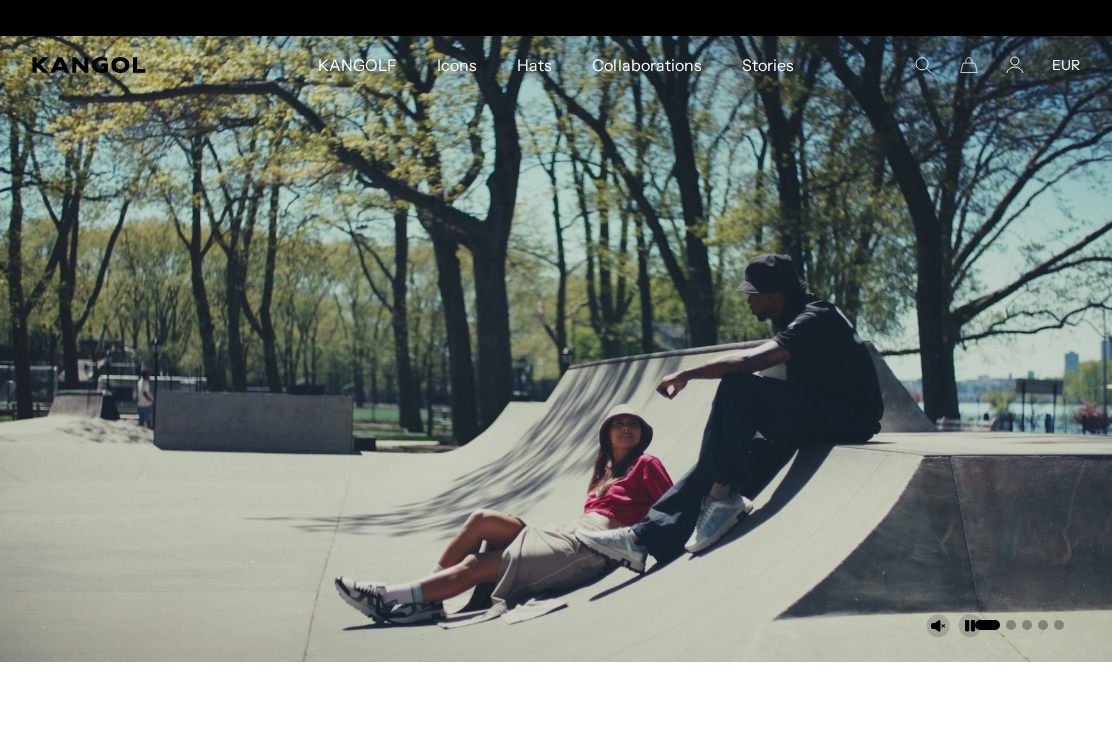 scroll, scrollTop: 0, scrollLeft: 0, axis: both 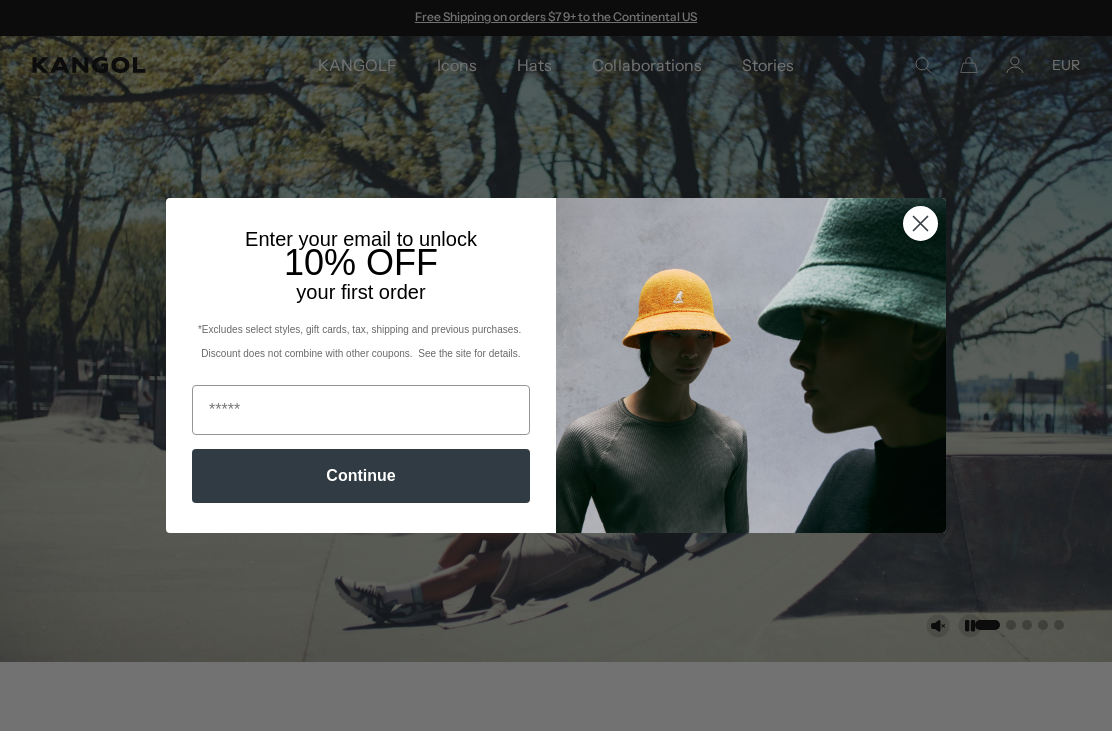 click 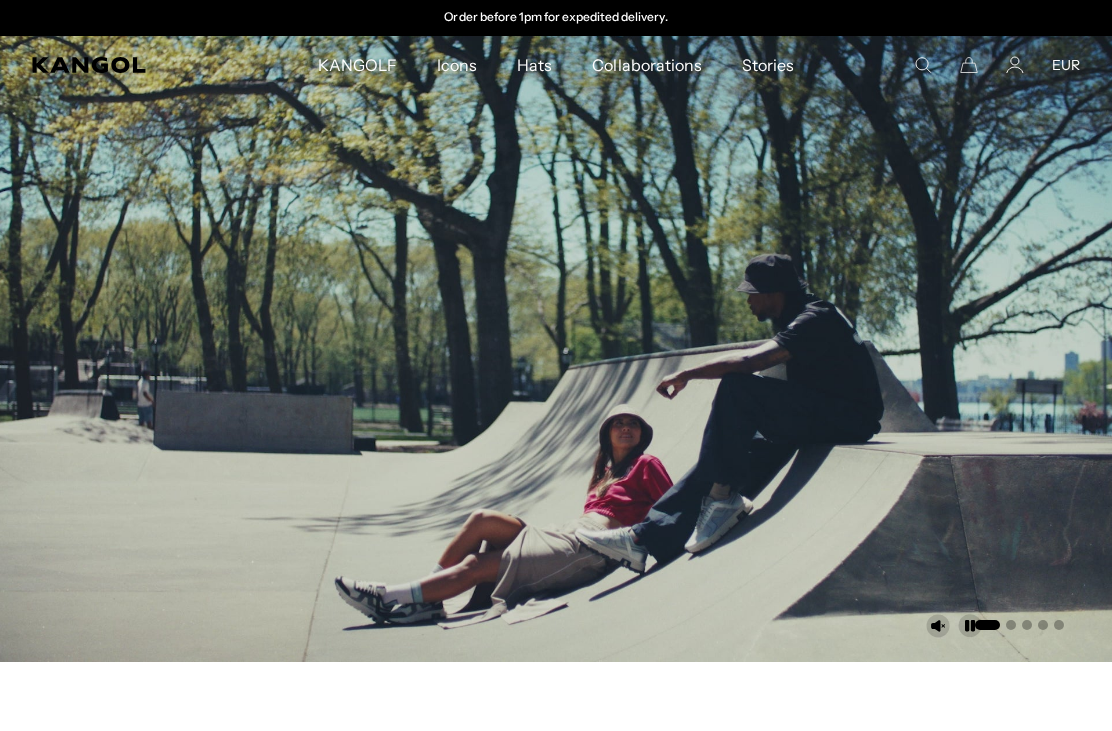 scroll, scrollTop: 0, scrollLeft: 0, axis: both 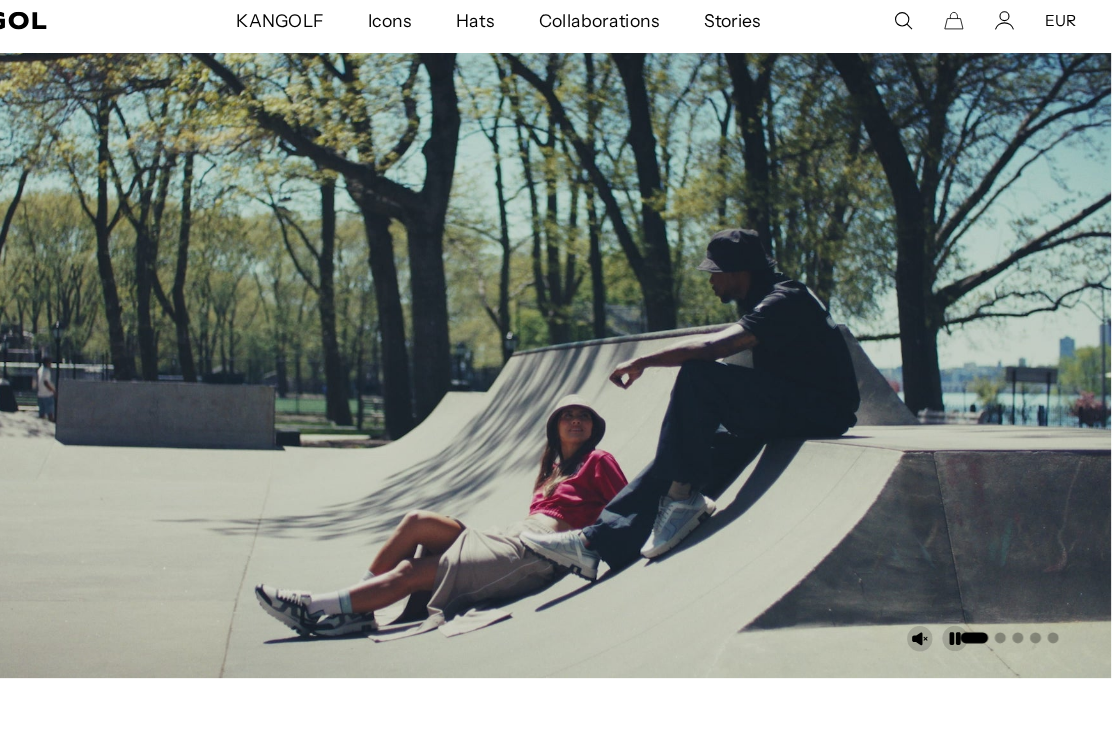 click at bounding box center (556, 313) 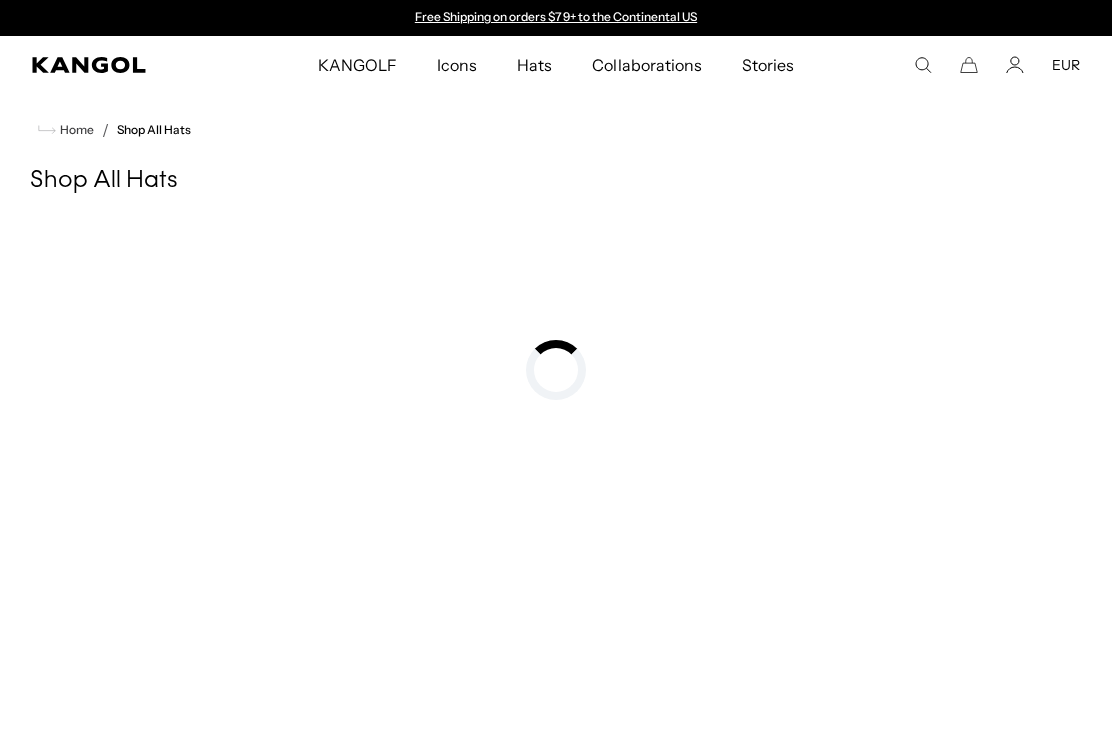 scroll, scrollTop: 49, scrollLeft: 0, axis: vertical 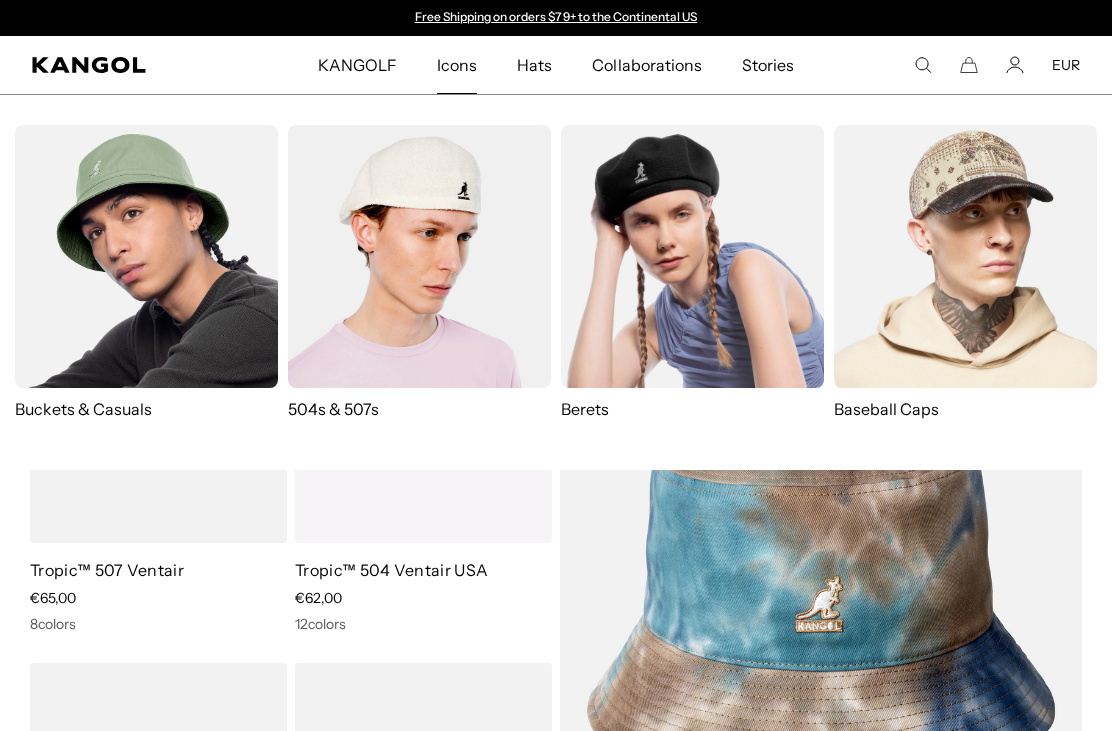 click on "Icons" at bounding box center [457, 65] 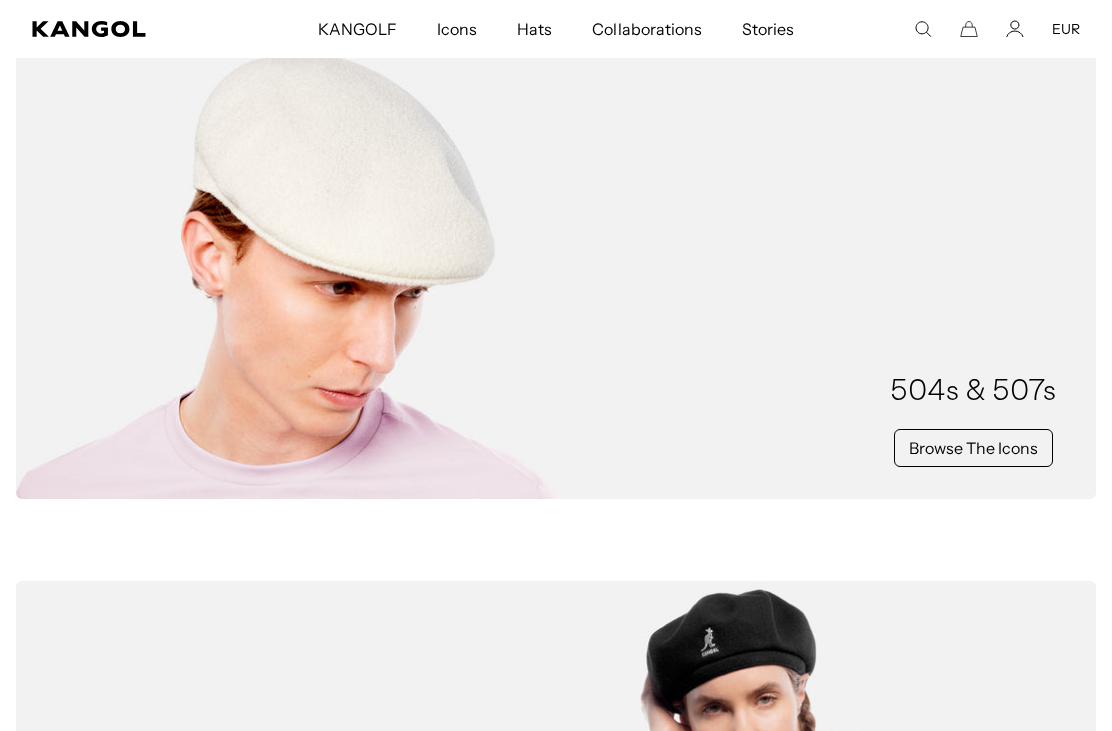 scroll, scrollTop: 345, scrollLeft: 0, axis: vertical 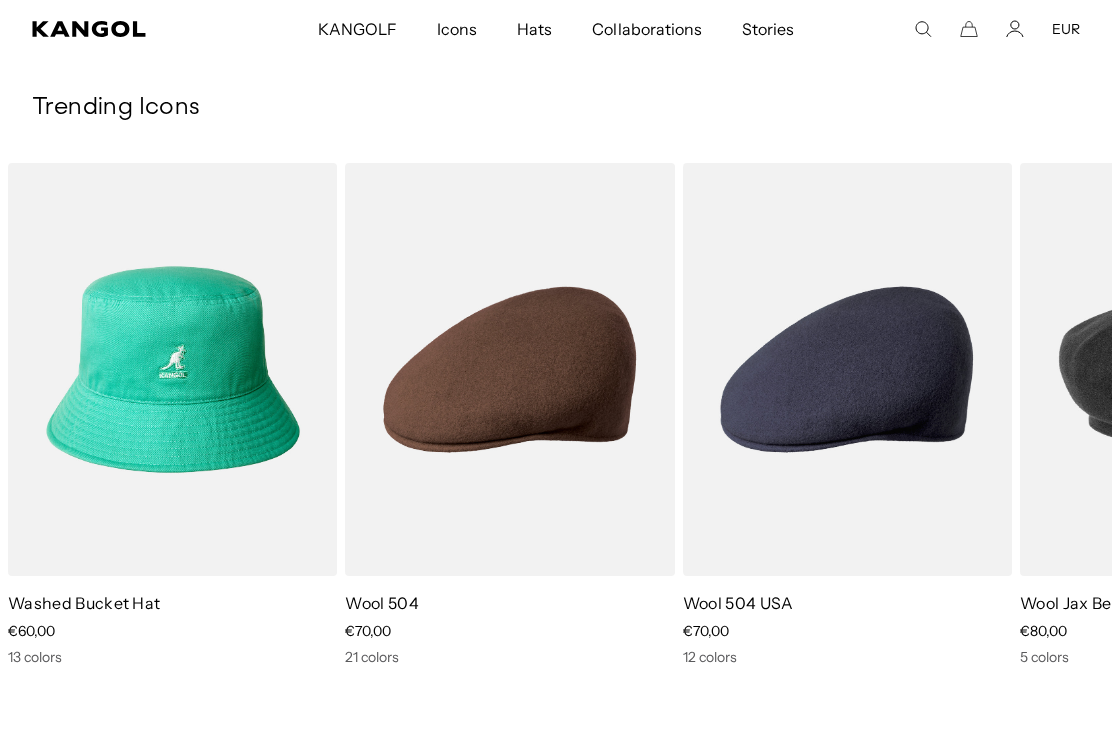 click at bounding box center [0, 0] 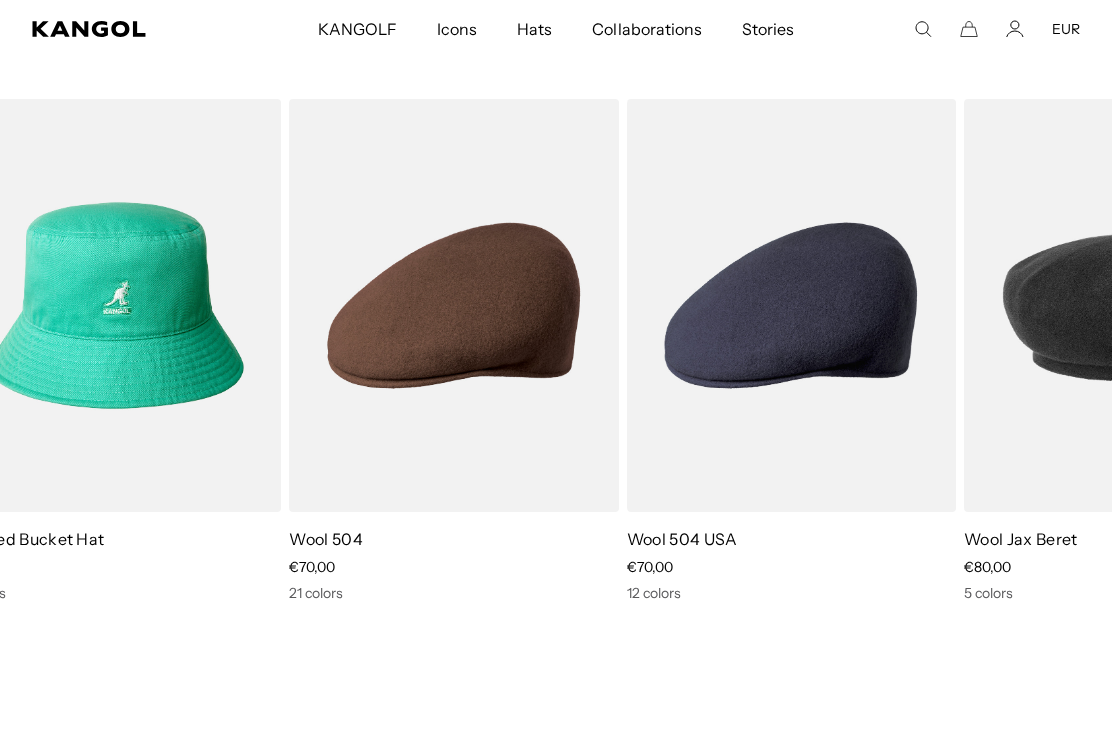 scroll, scrollTop: 0, scrollLeft: 0, axis: both 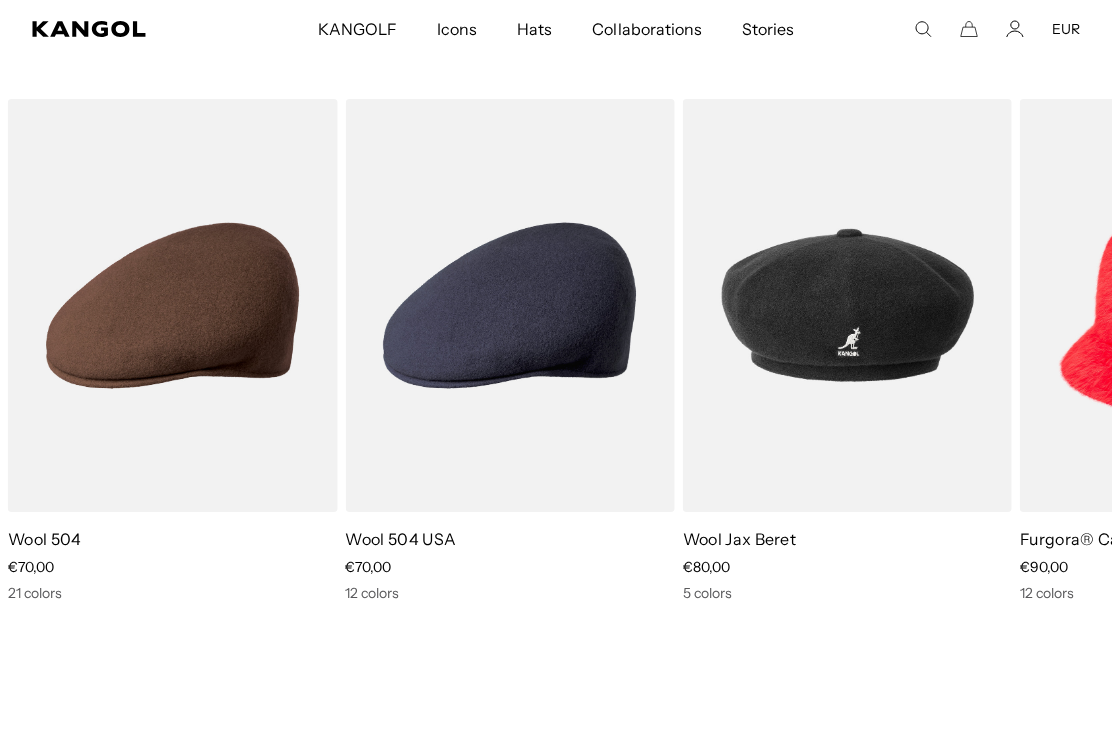 click at bounding box center (0, 0) 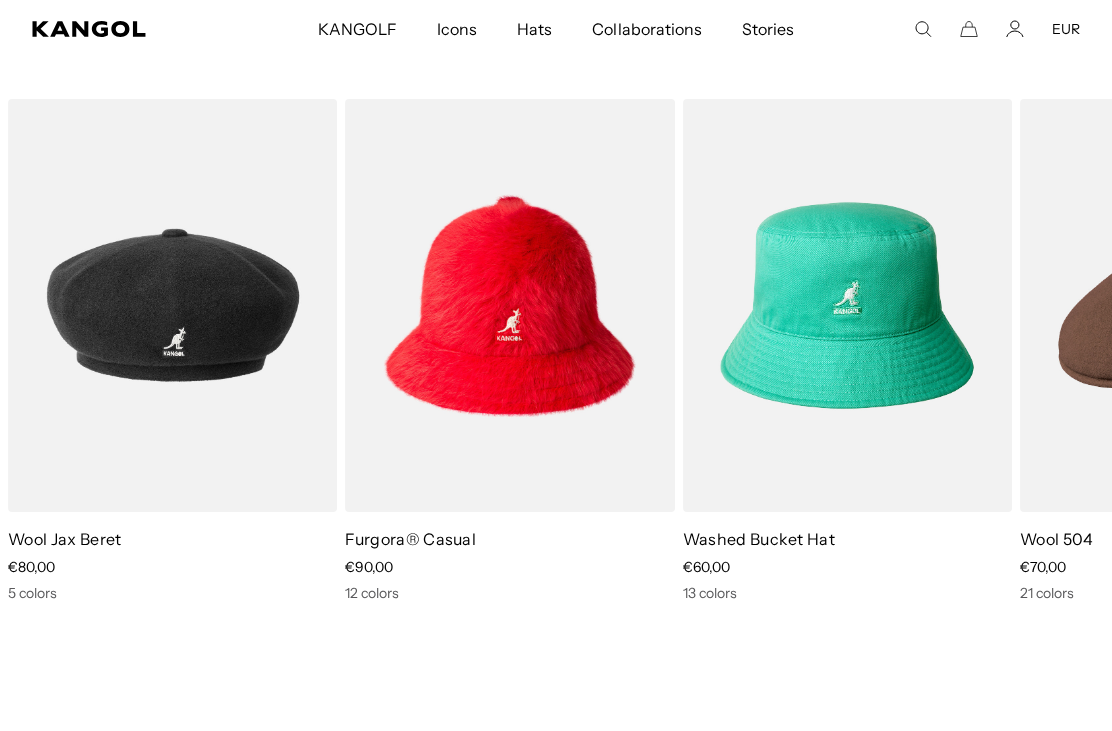 scroll, scrollTop: 0, scrollLeft: 0, axis: both 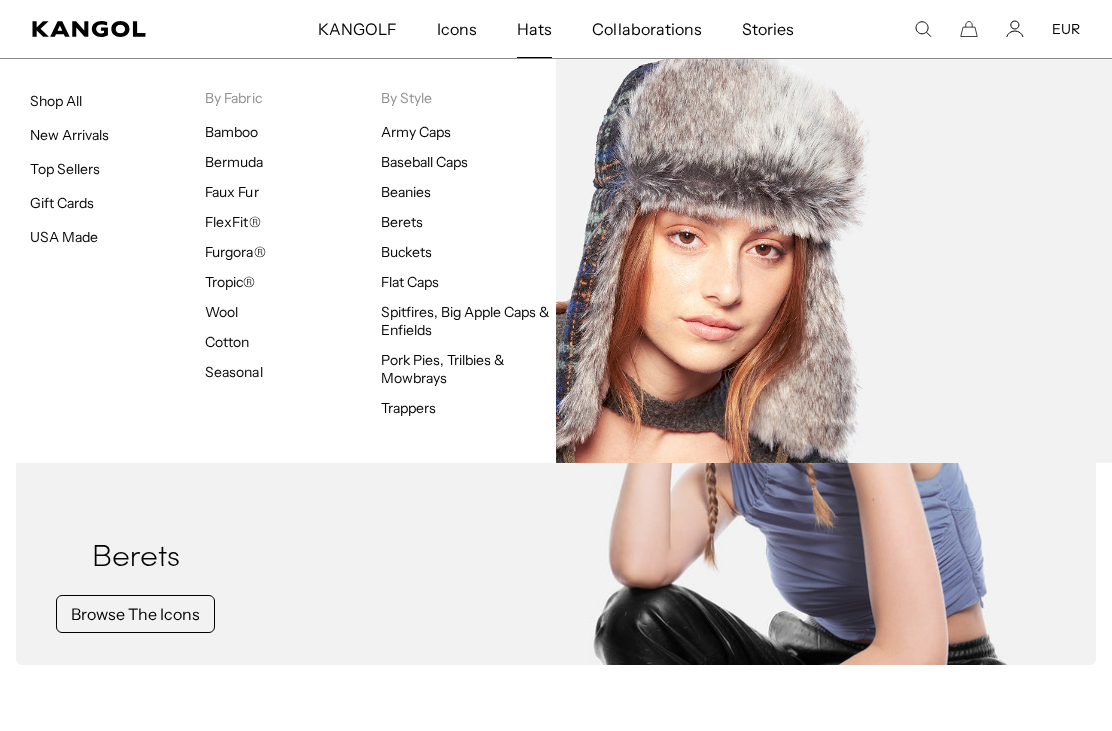 click on "Buckets" at bounding box center [406, 252] 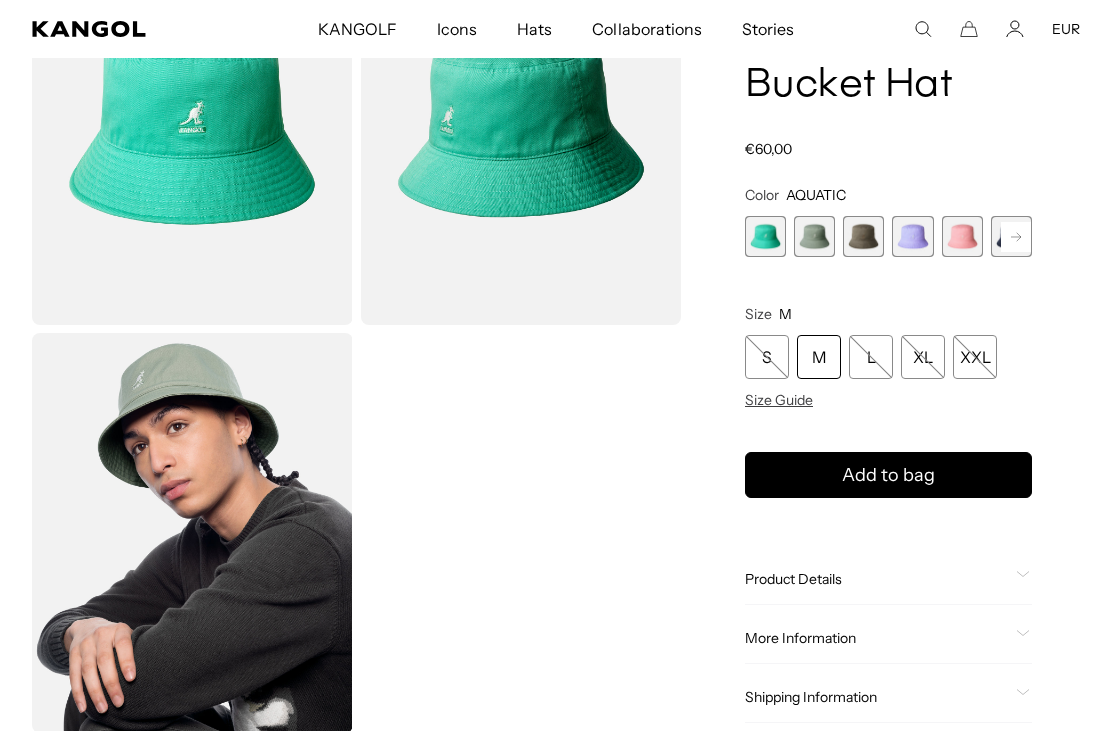 scroll, scrollTop: 210, scrollLeft: 0, axis: vertical 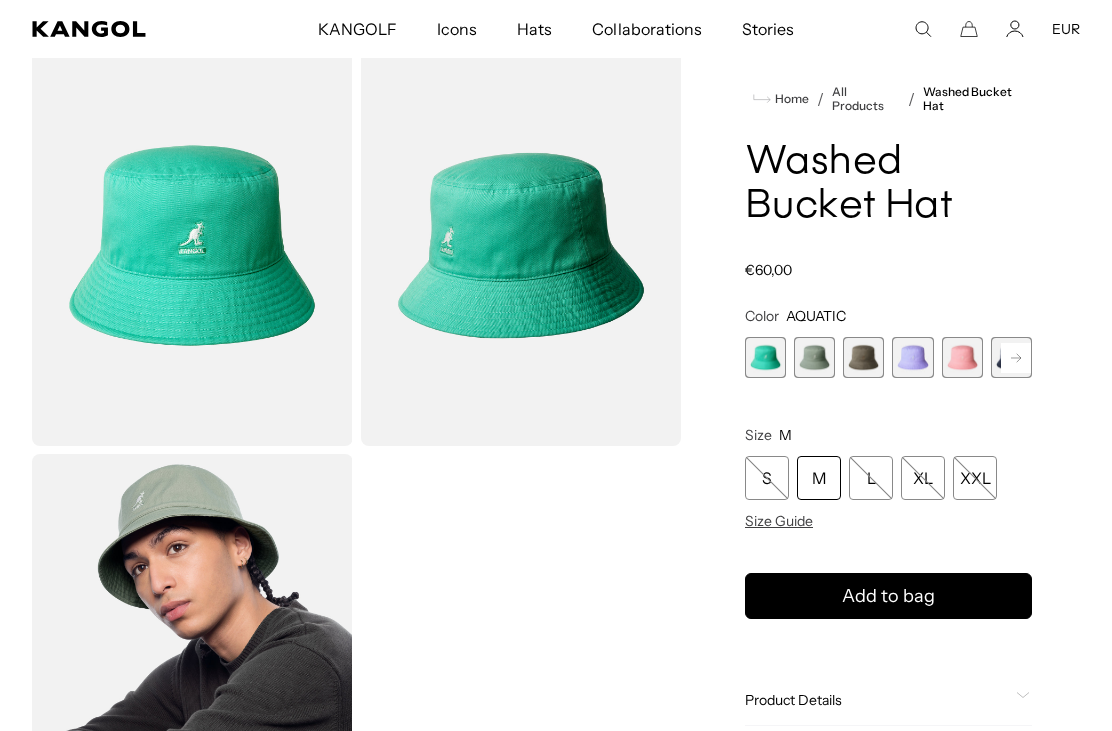 click at bounding box center (814, 357) 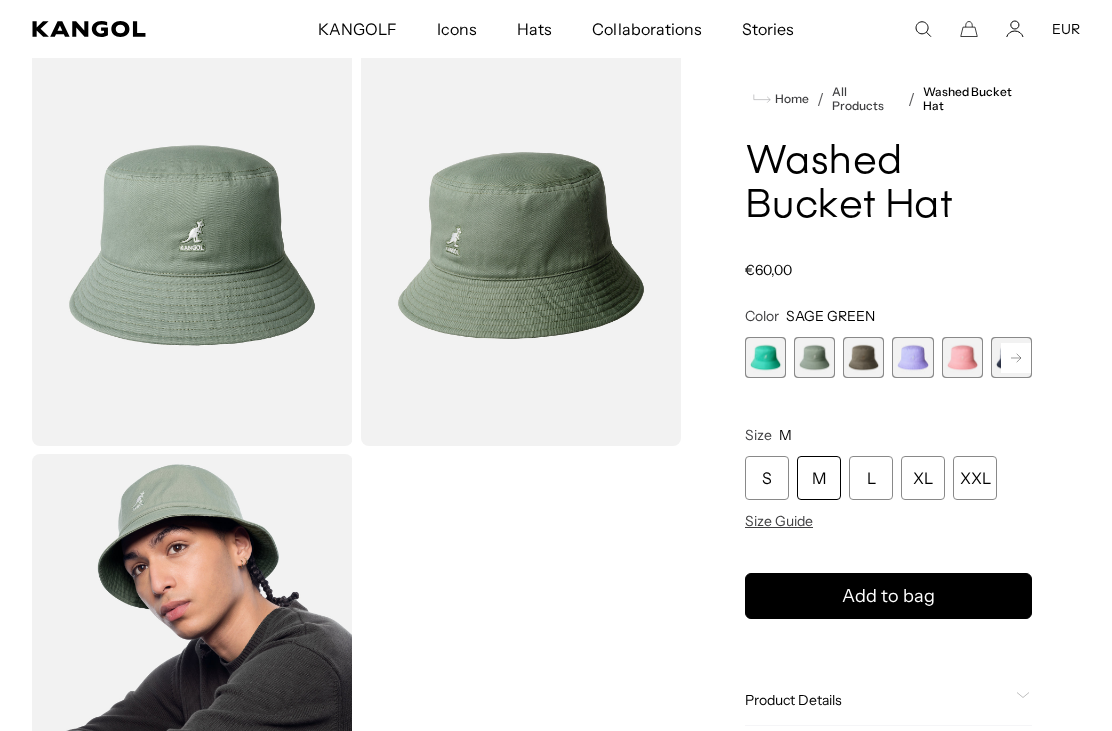 scroll, scrollTop: 0, scrollLeft: 0, axis: both 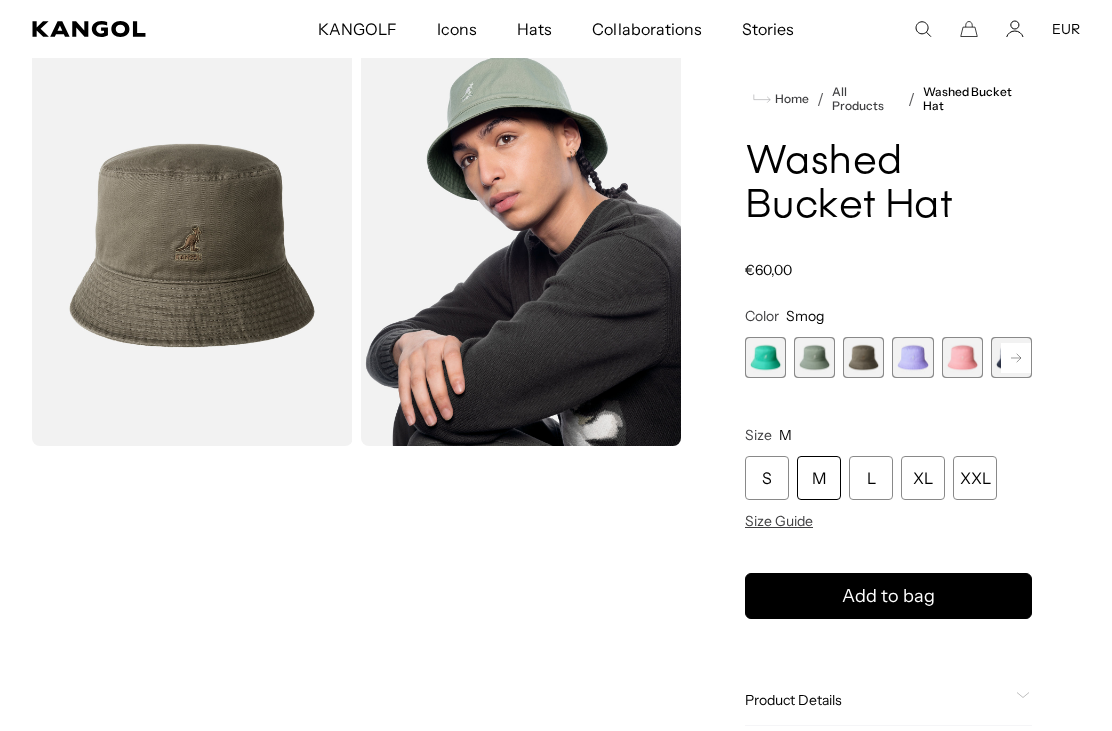 click at bounding box center (912, 357) 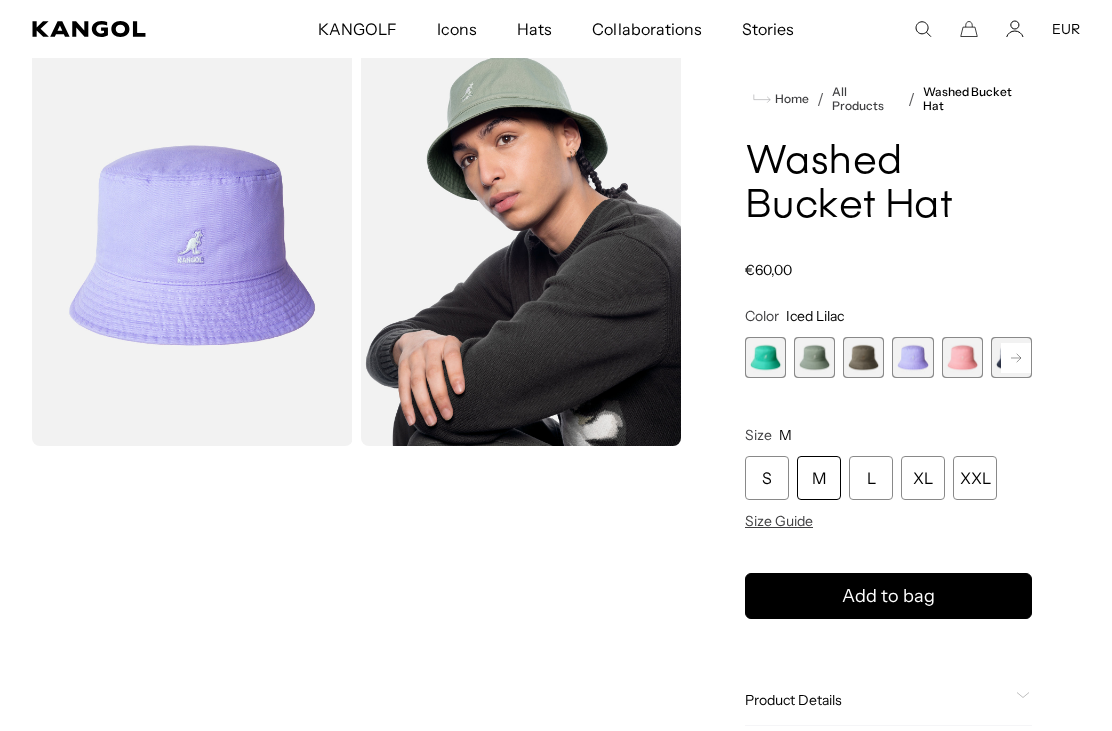scroll, scrollTop: 0, scrollLeft: 412, axis: horizontal 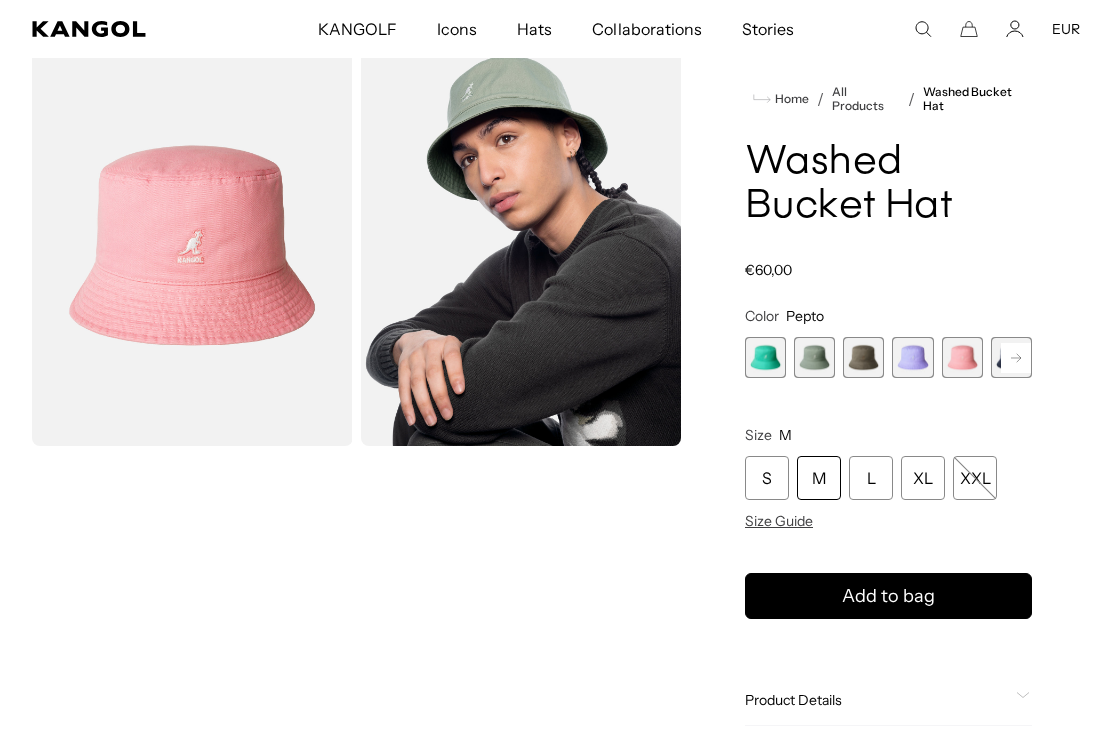 click 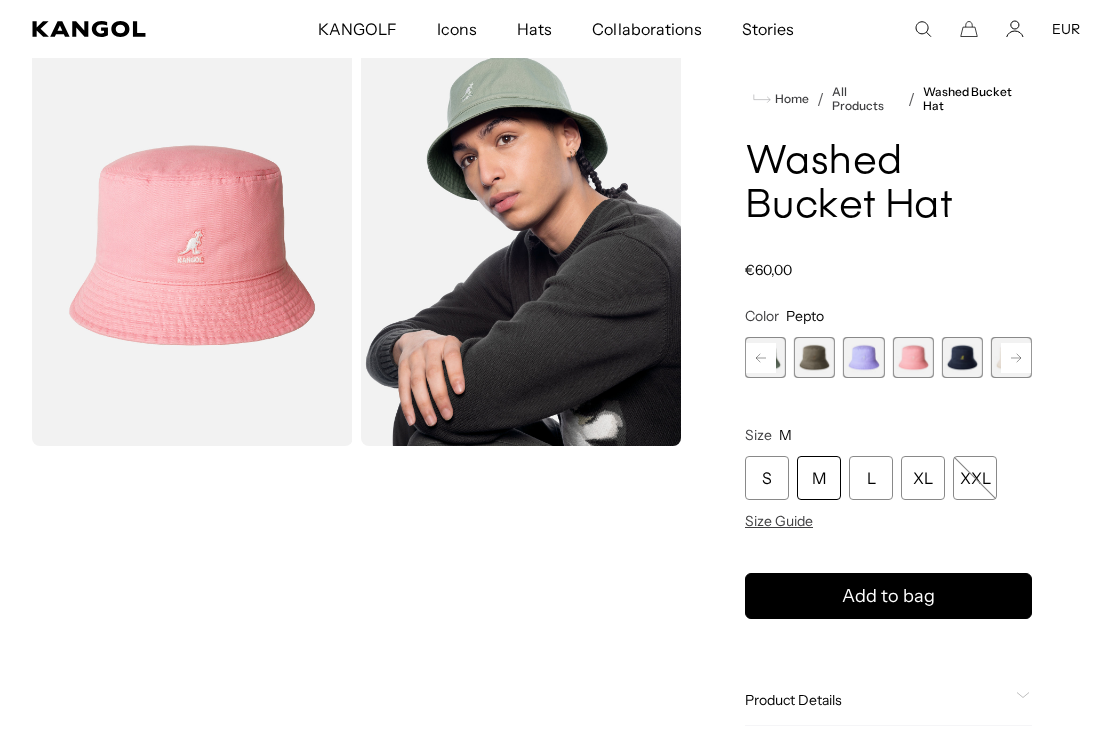 scroll, scrollTop: 0, scrollLeft: 412, axis: horizontal 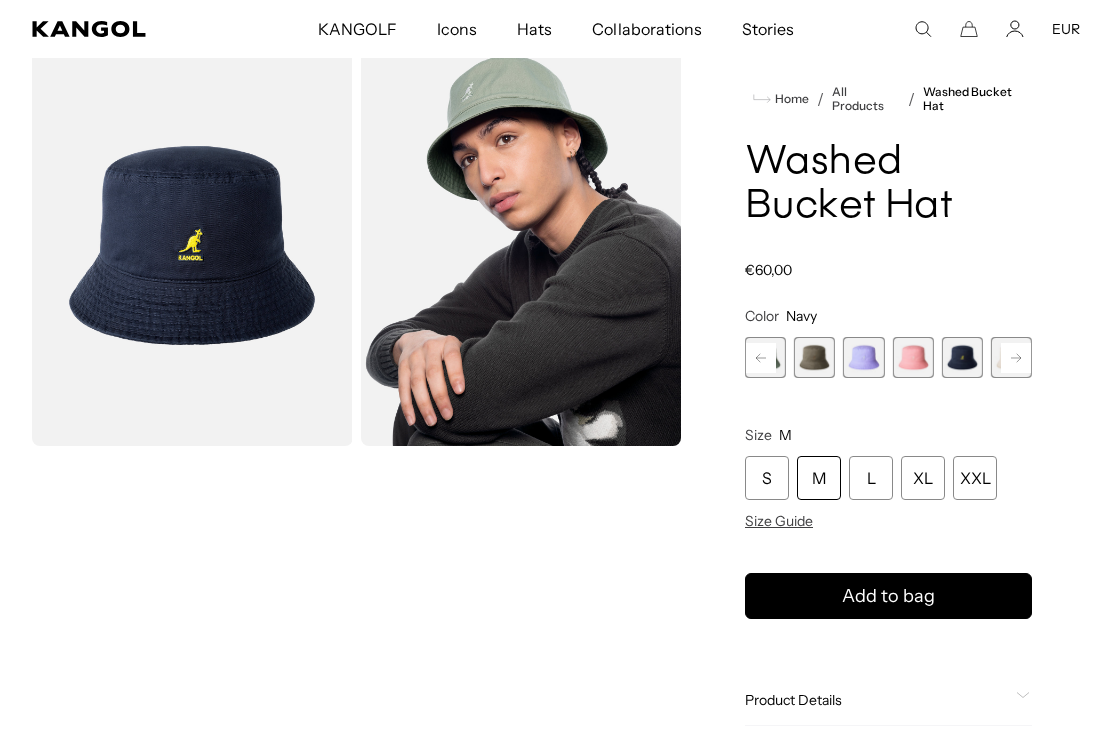 click on "Color
Navy
Previous
Next
AQUATIC
Variant sold out or unavailable
SAGE GREEN
Variant sold out or unavailable
Smog
Variant sold out or unavailable
Iced Lilac
Variant sold out or unavailable
Pepto
Variant sold out or unavailable
Navy
Variant sold out or unavailable" at bounding box center (888, 418) 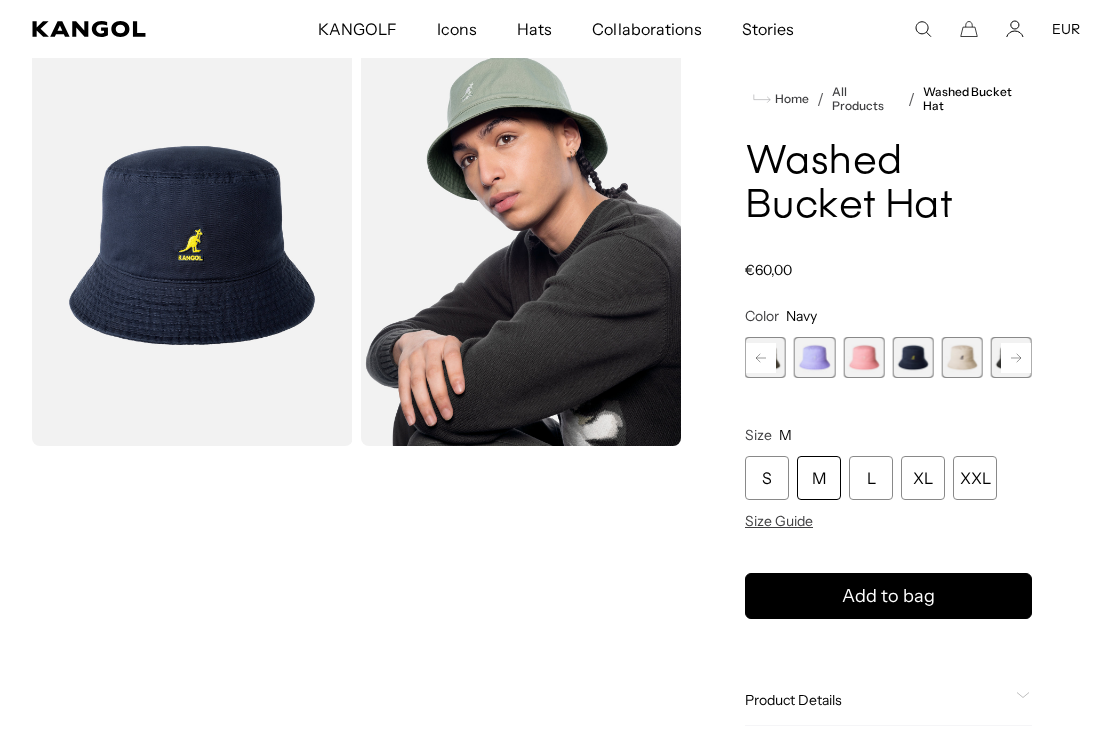 click at bounding box center (962, 357) 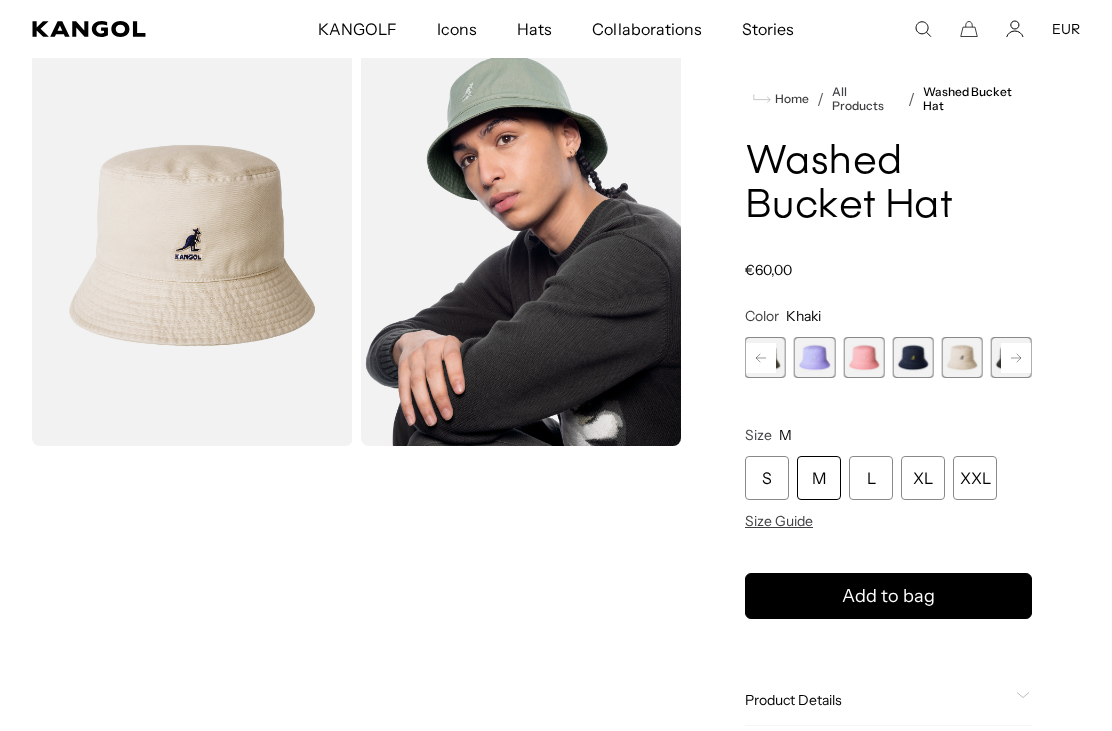 scroll, scrollTop: 0, scrollLeft: 412, axis: horizontal 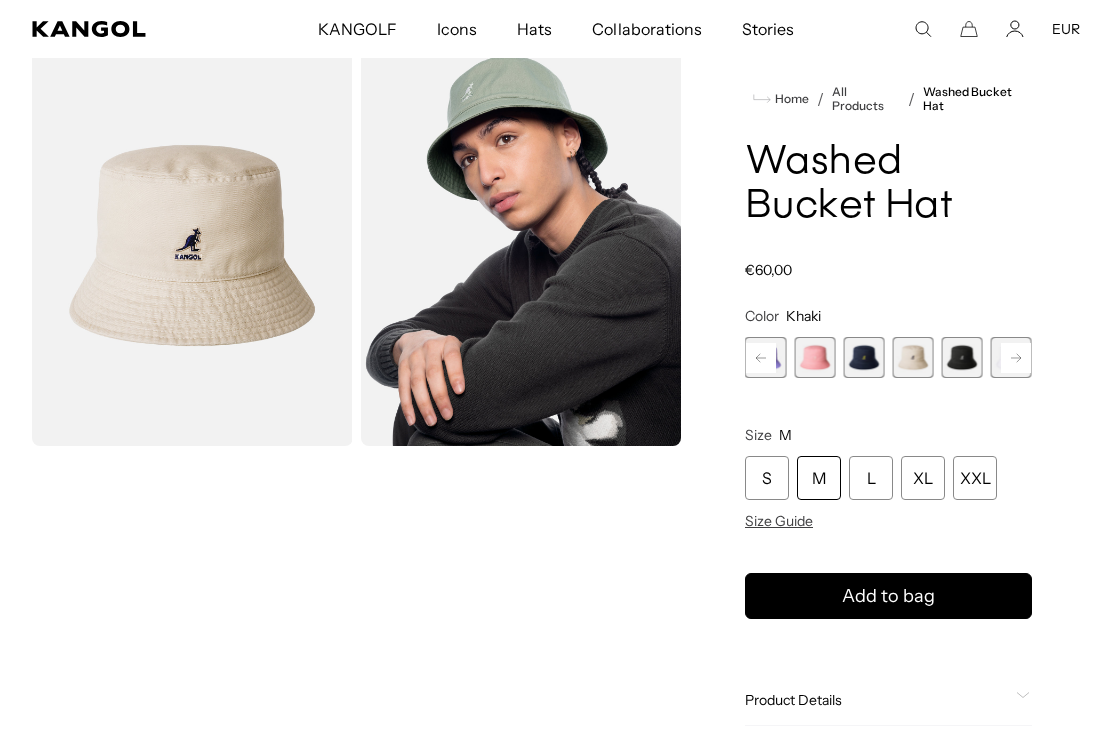 click at bounding box center [962, 357] 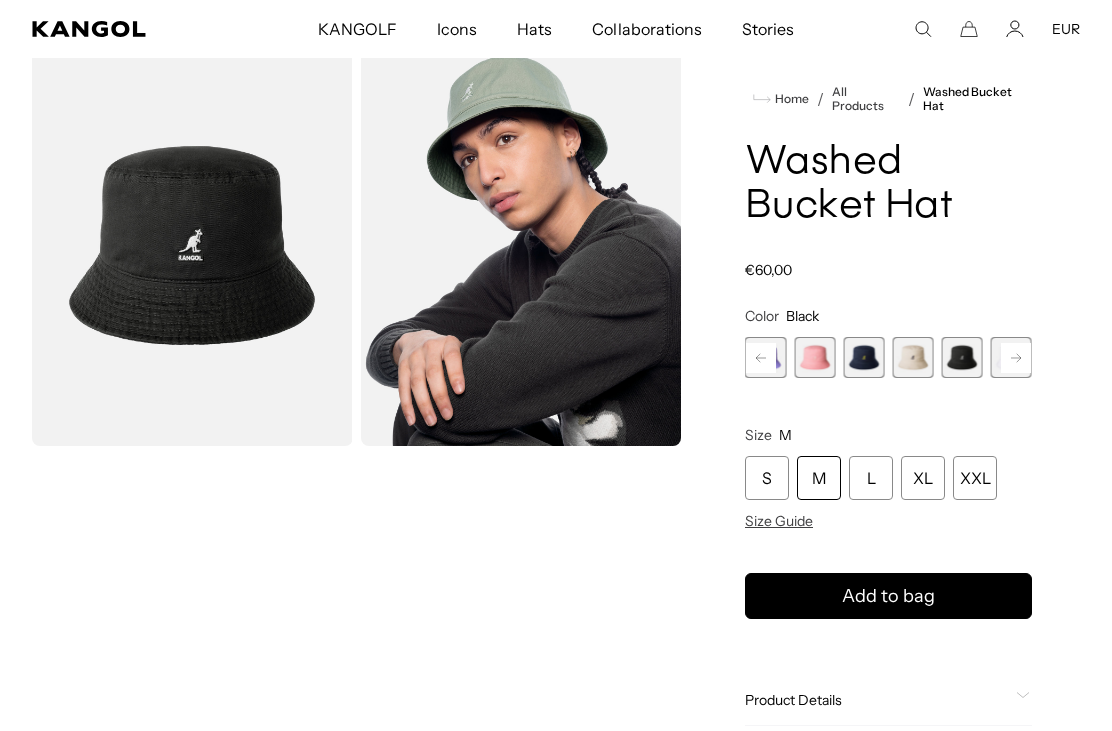 scroll, scrollTop: 84, scrollLeft: 0, axis: vertical 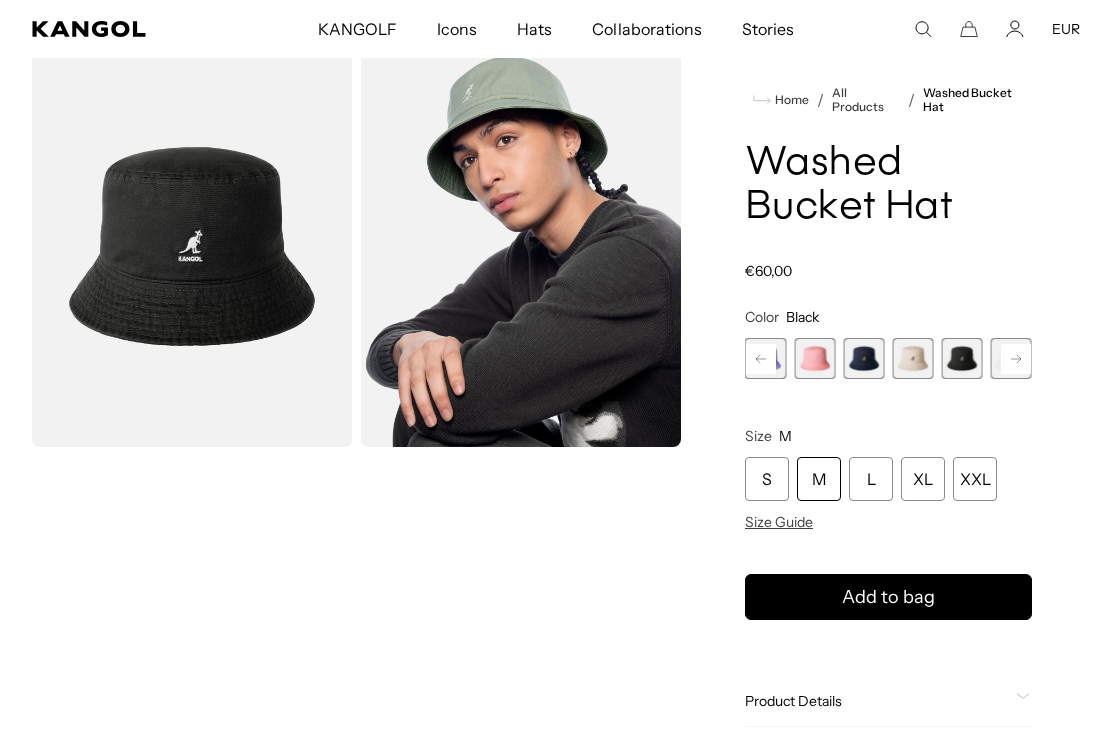click 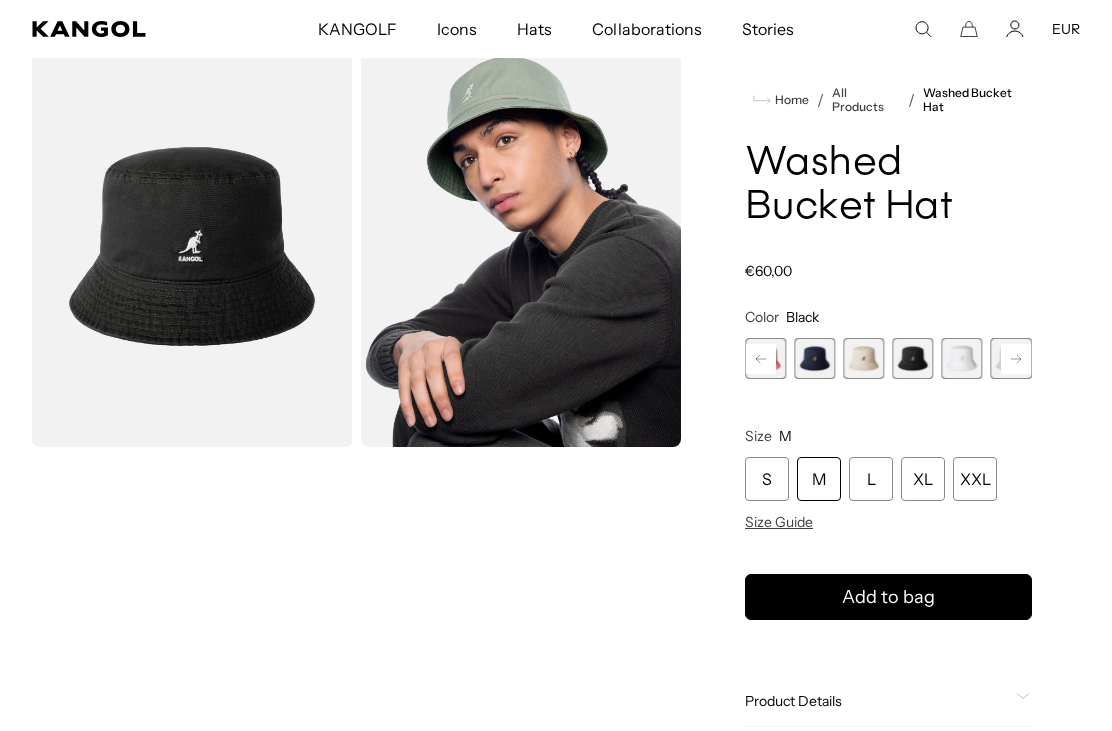 click at bounding box center (962, 358) 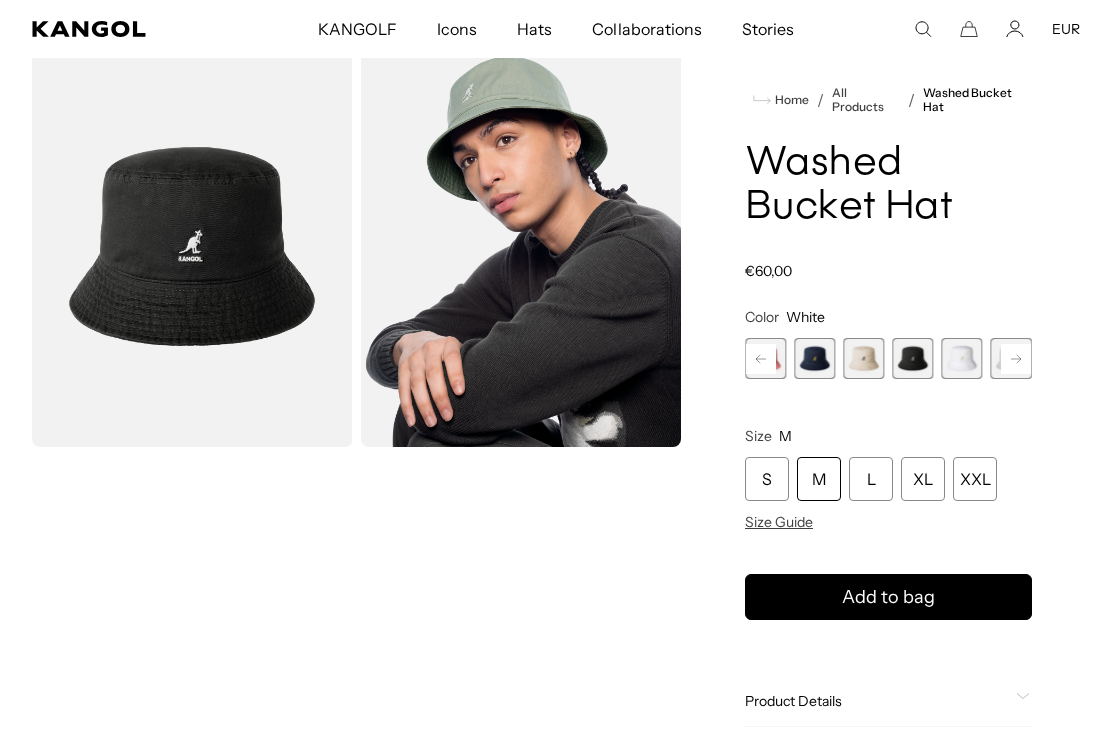 scroll, scrollTop: 0, scrollLeft: 0, axis: both 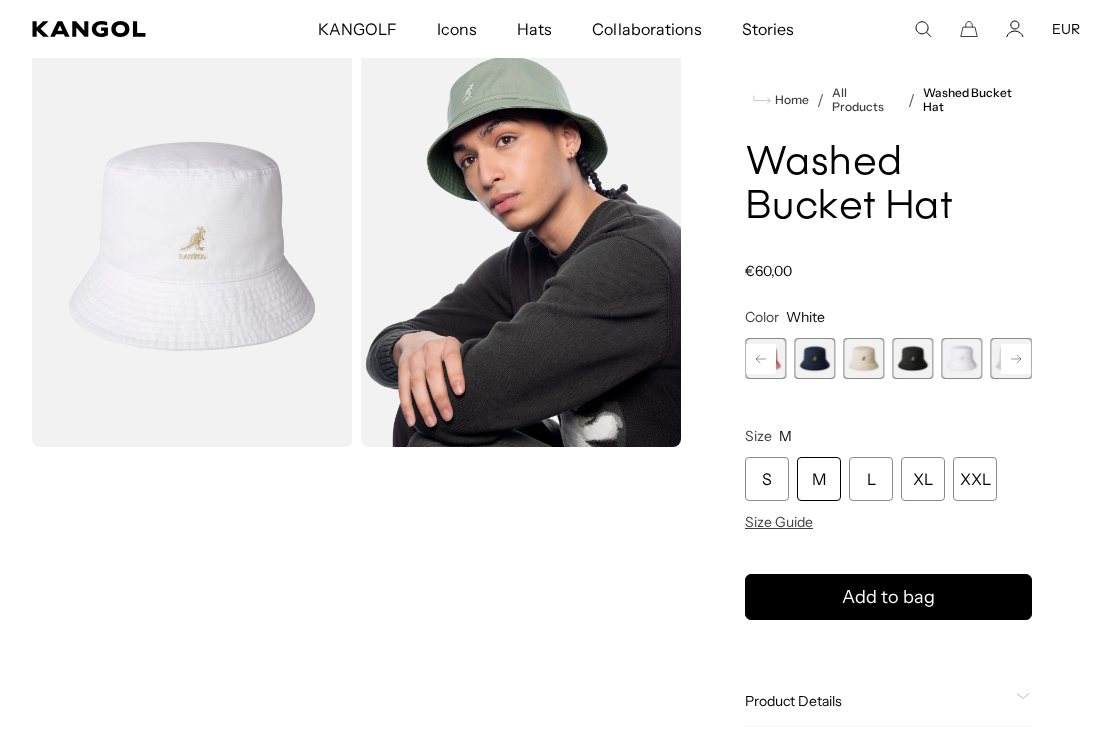 click 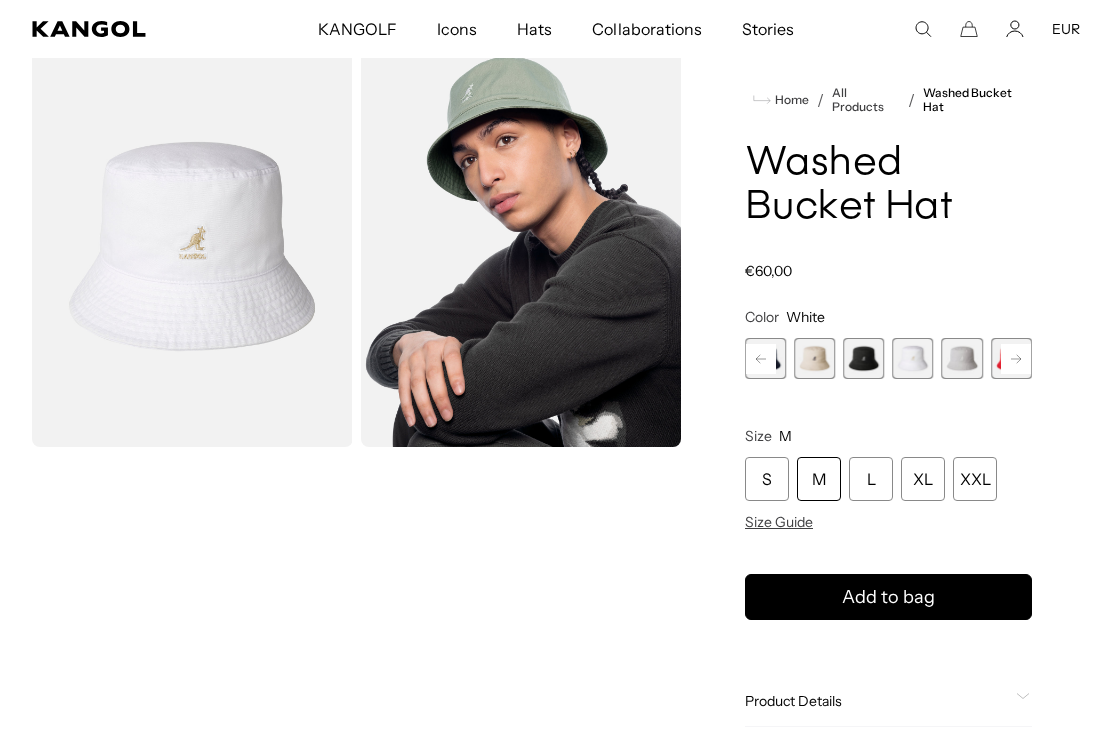 scroll, scrollTop: 0, scrollLeft: 412, axis: horizontal 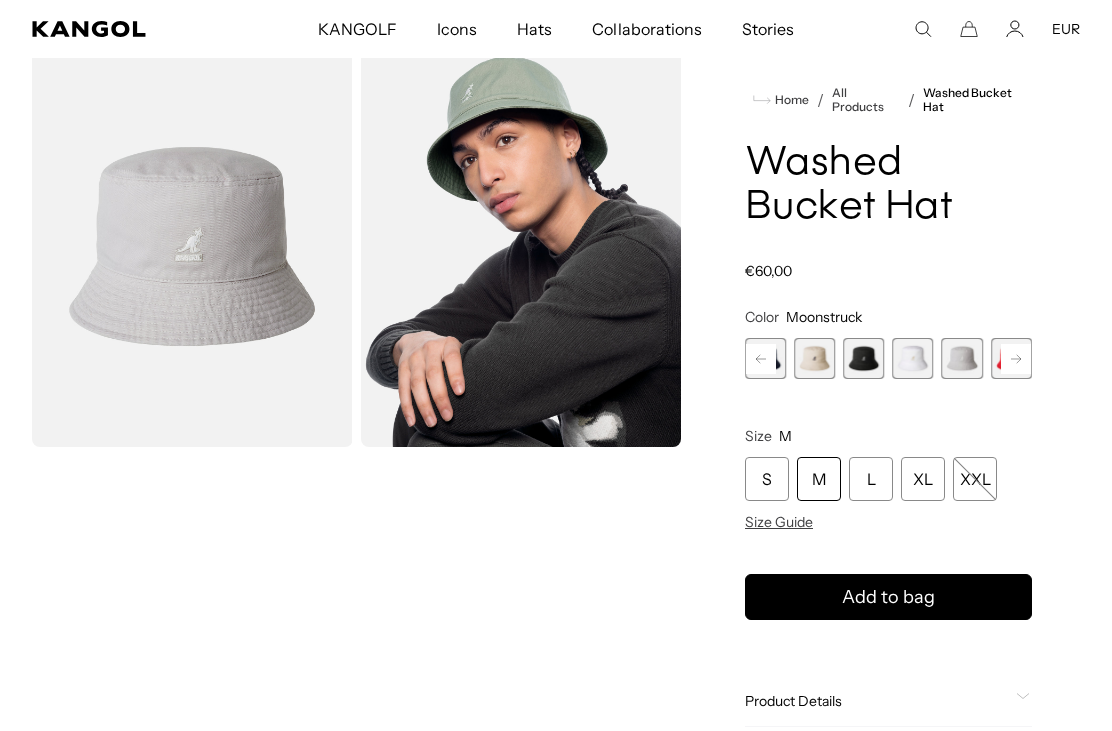 click 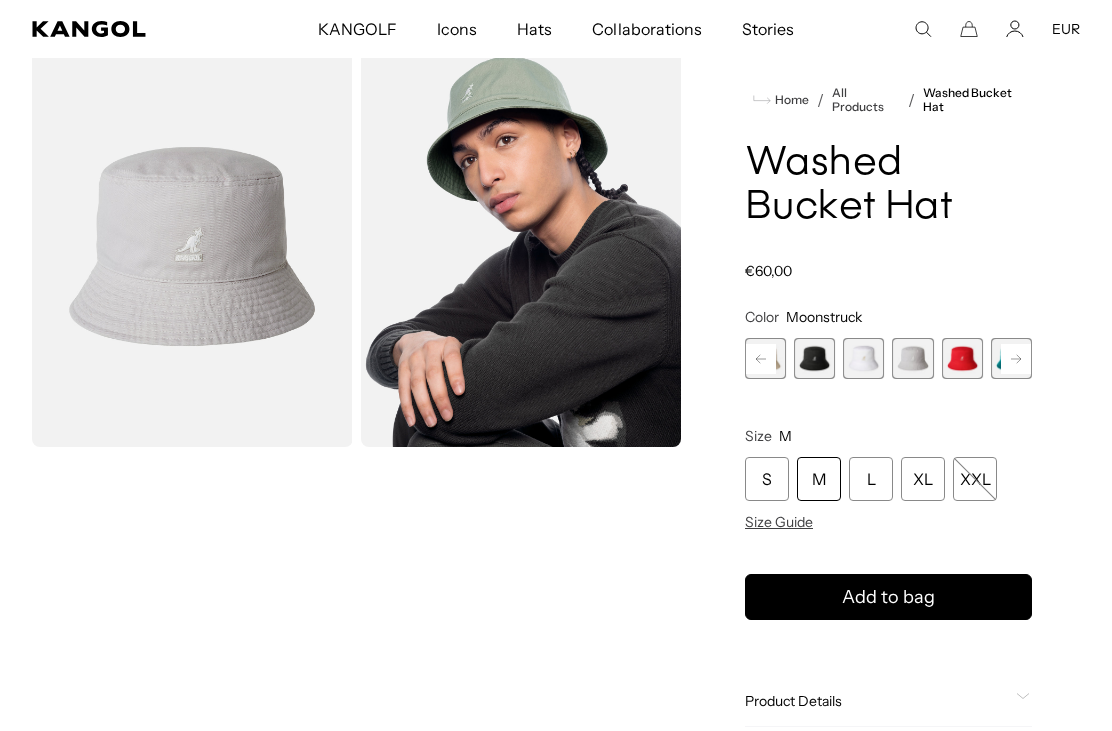 click at bounding box center (962, 358) 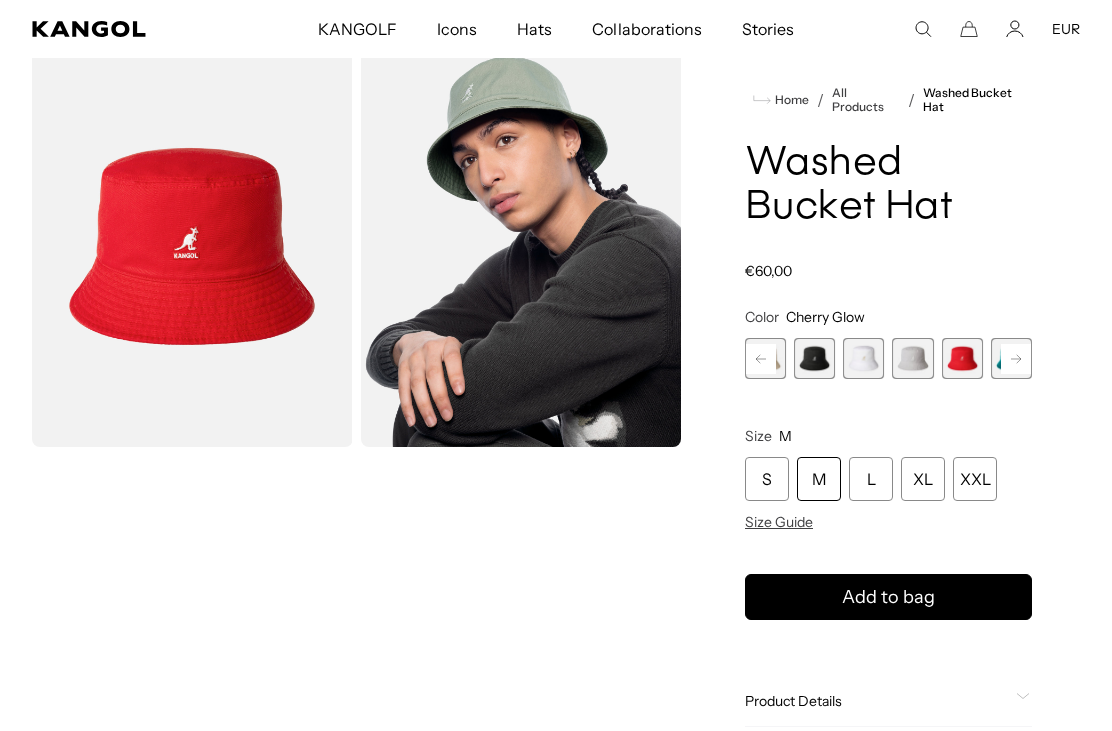 scroll, scrollTop: 0, scrollLeft: 0, axis: both 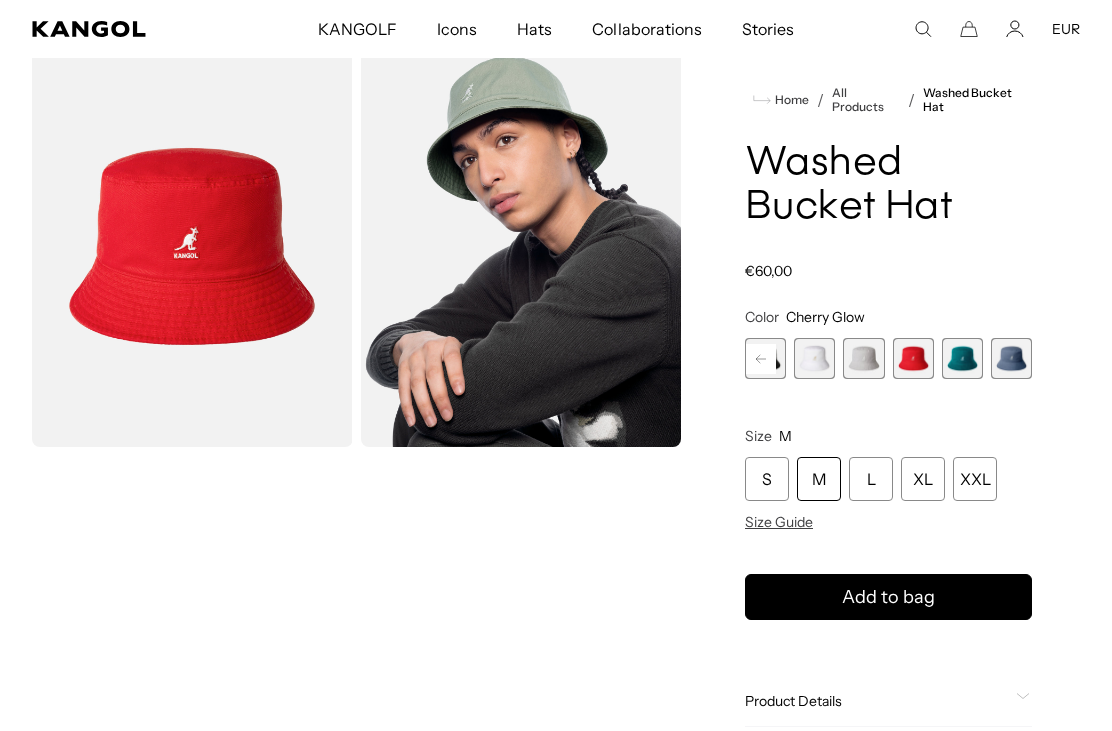 click at bounding box center [1011, 358] 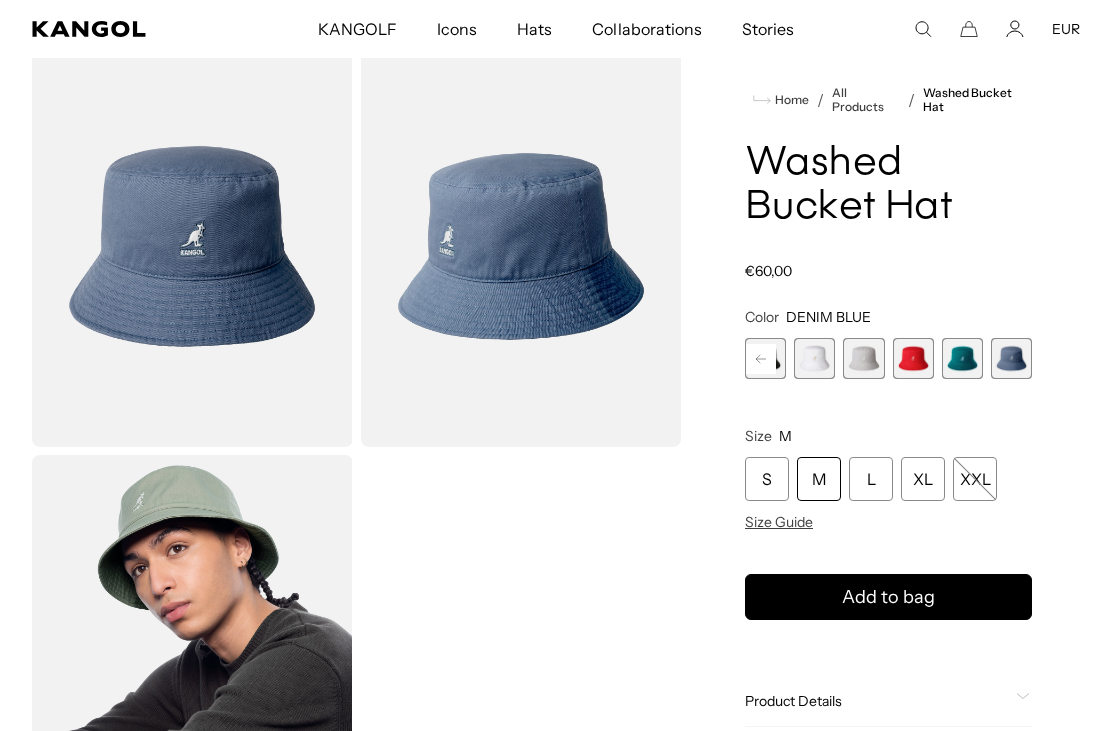 click at bounding box center [962, 358] 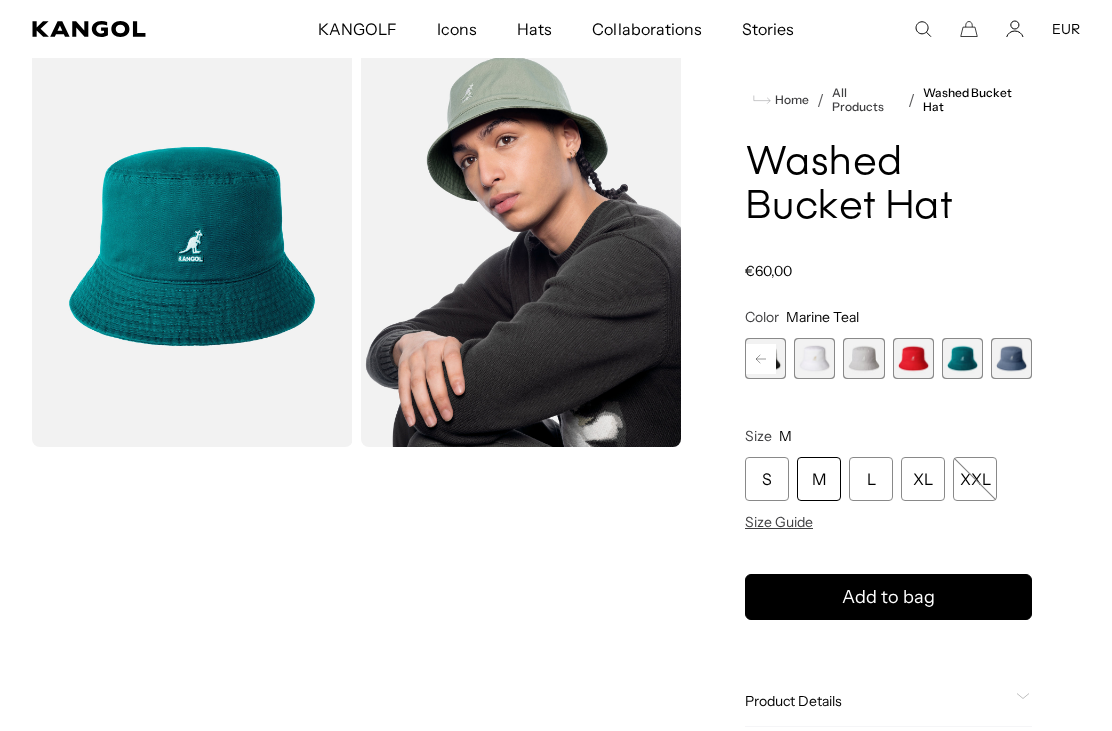 scroll, scrollTop: 0, scrollLeft: 0, axis: both 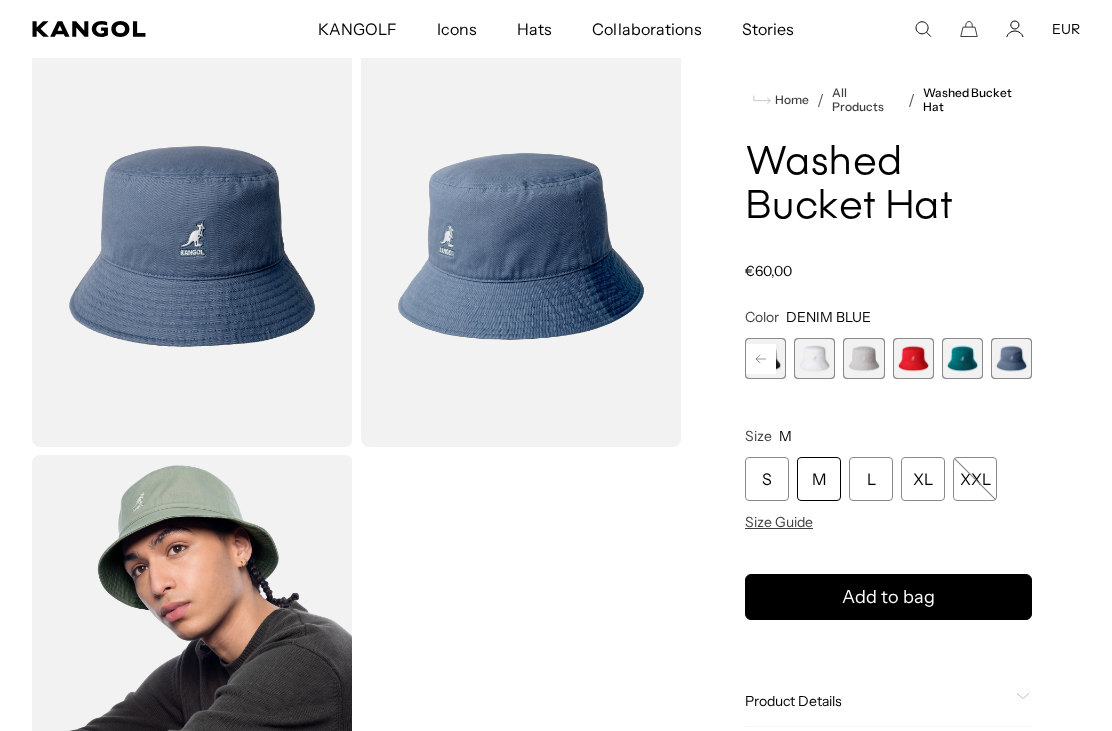 click at bounding box center (962, 358) 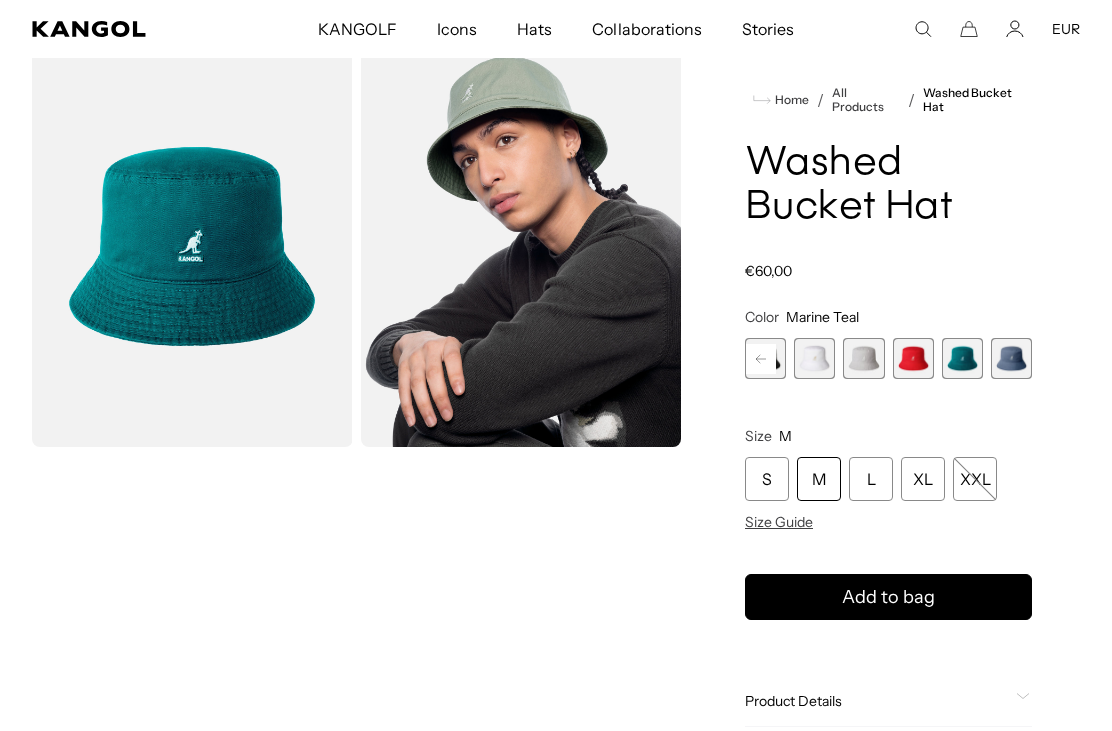 scroll, scrollTop: 0, scrollLeft: 412, axis: horizontal 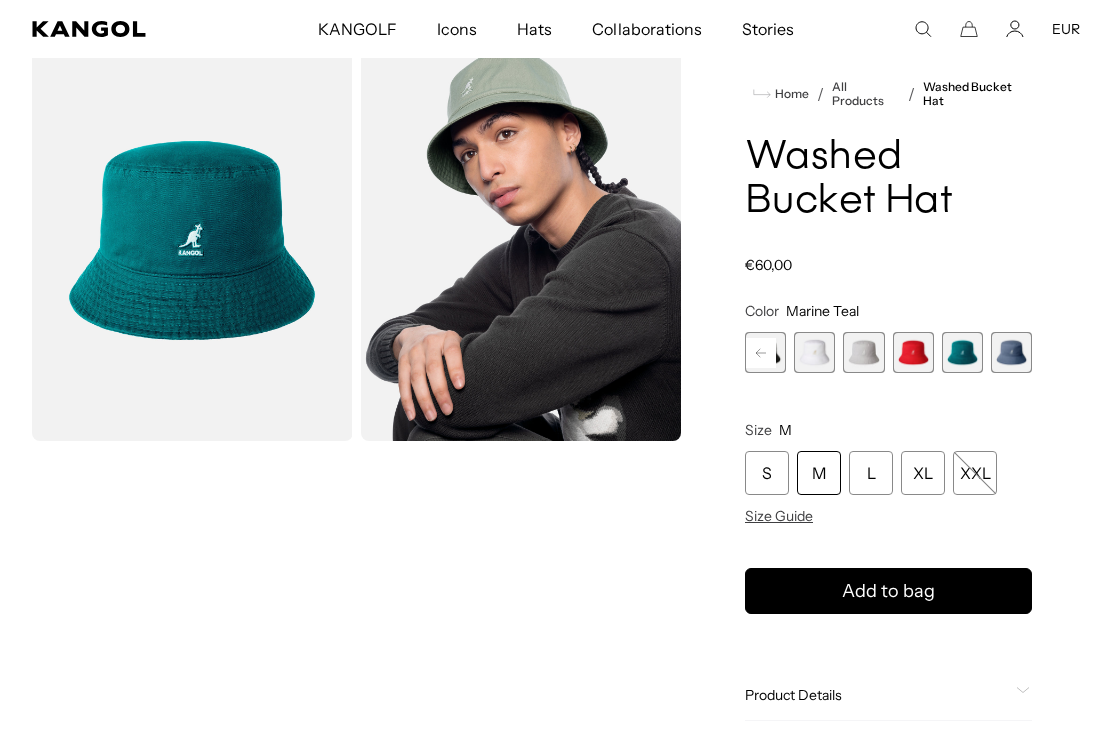 click on "M" at bounding box center [819, 473] 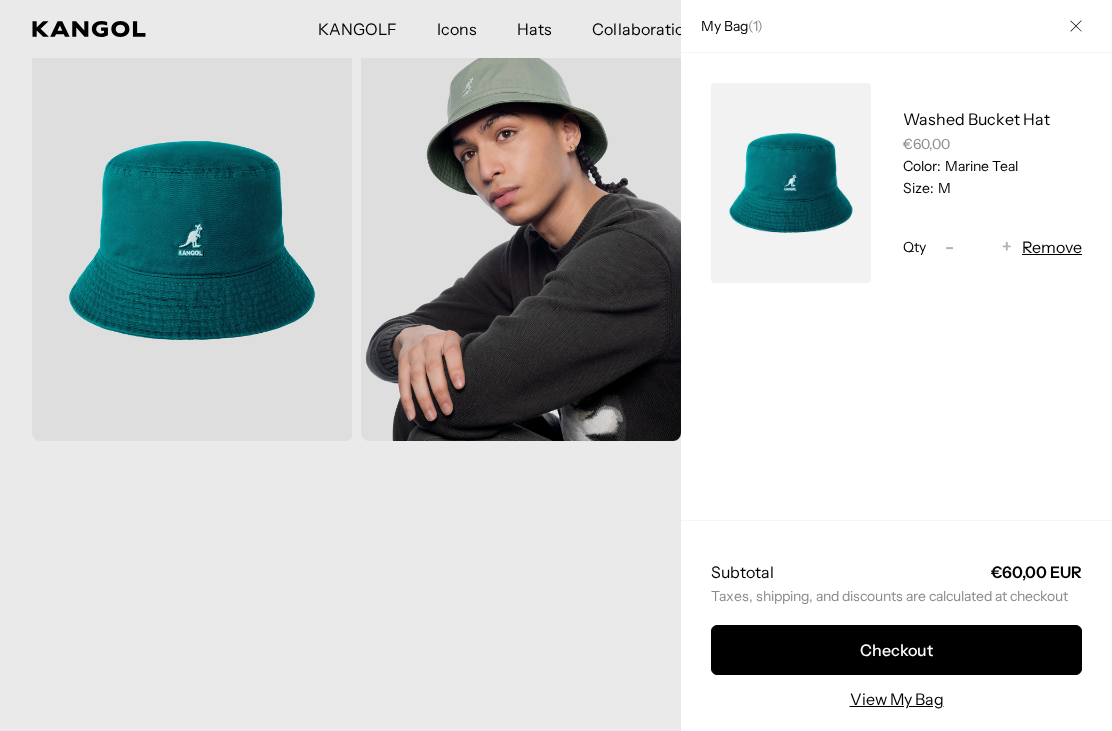 scroll, scrollTop: 0, scrollLeft: 0, axis: both 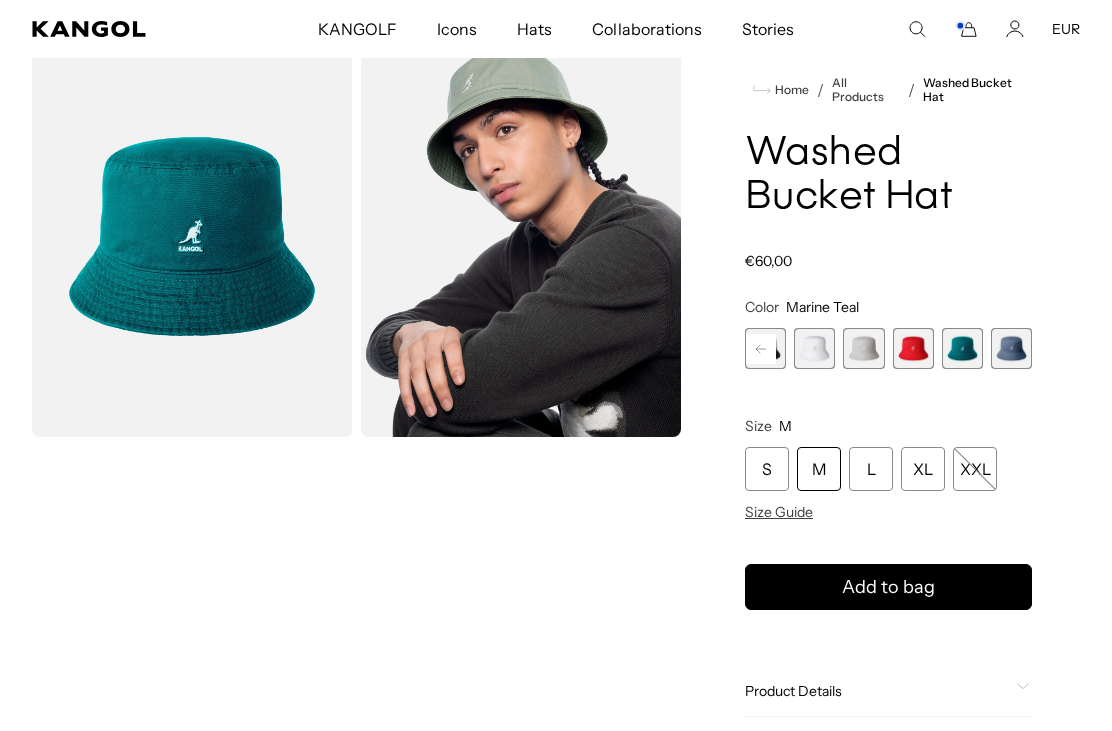 click at bounding box center [863, 348] 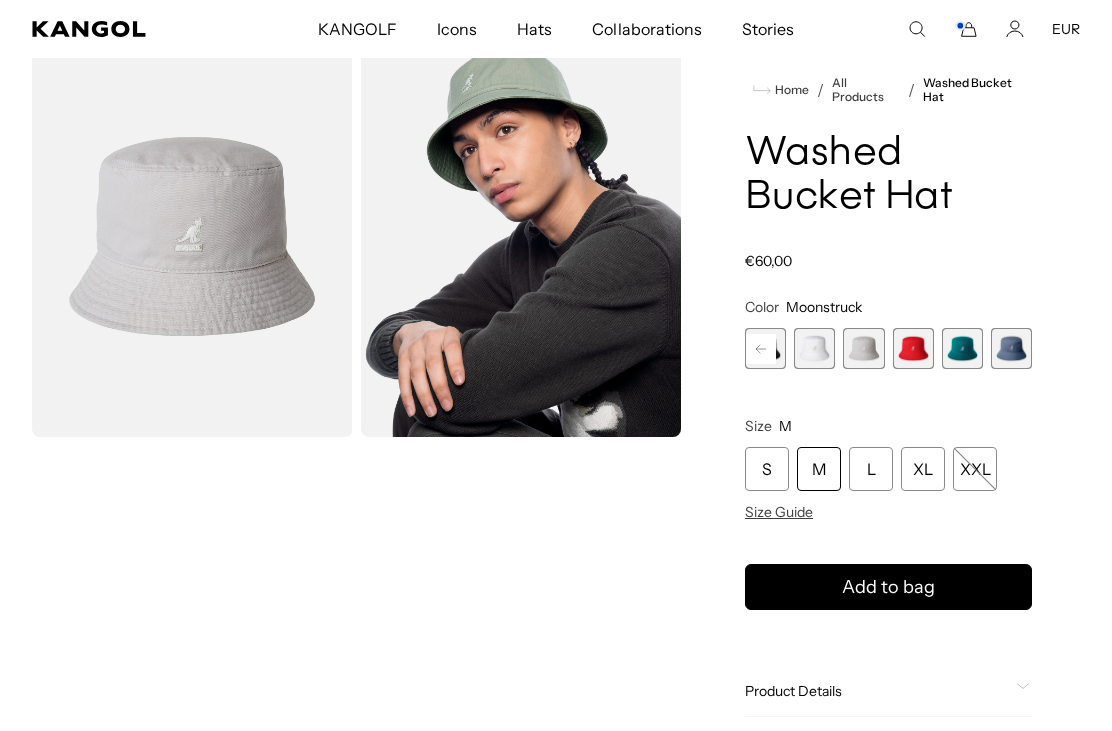 scroll, scrollTop: 0, scrollLeft: 0, axis: both 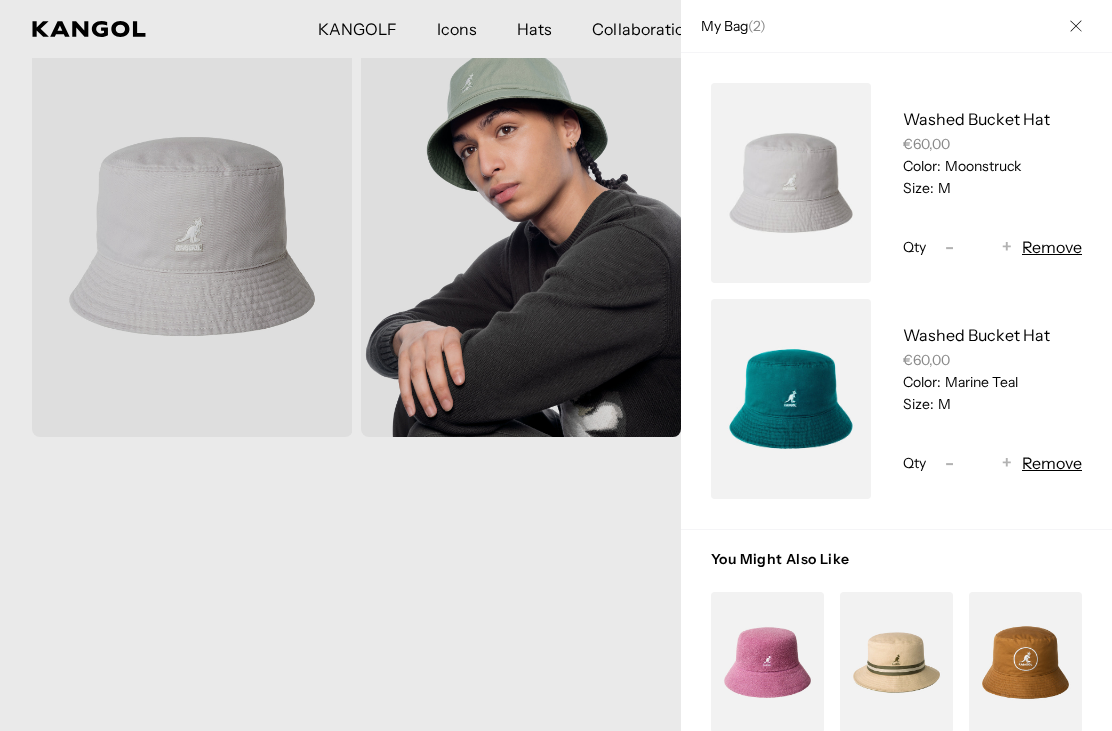 click at bounding box center [1076, 26] 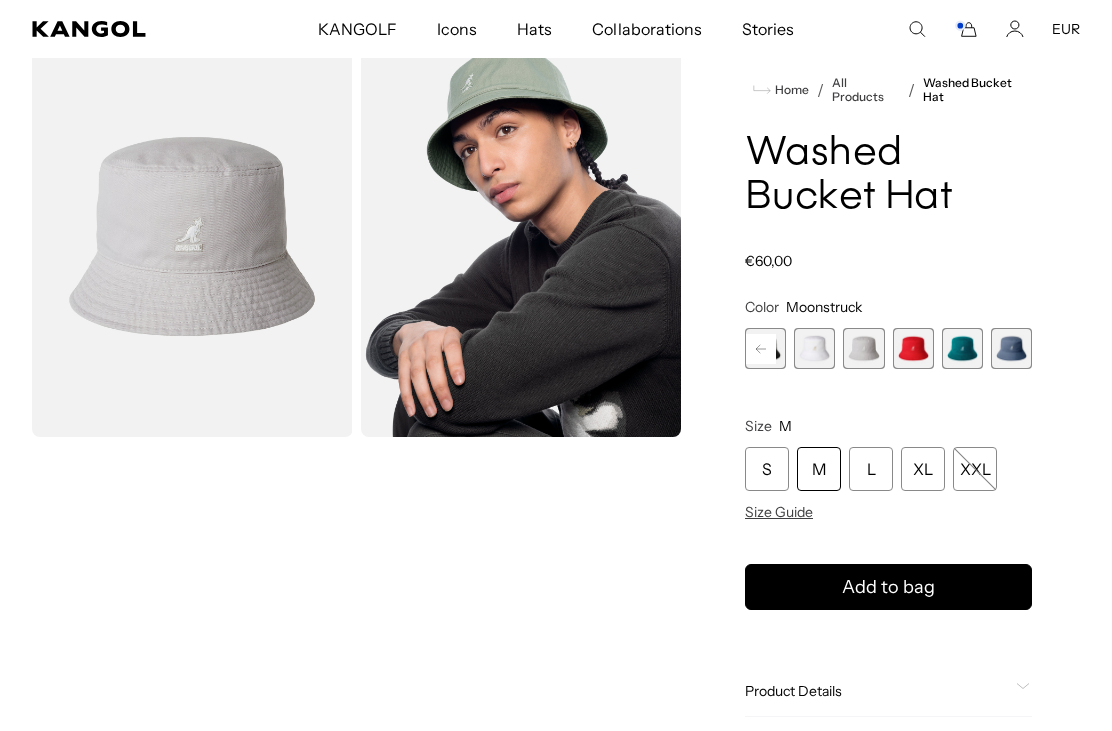 scroll, scrollTop: 100, scrollLeft: 0, axis: vertical 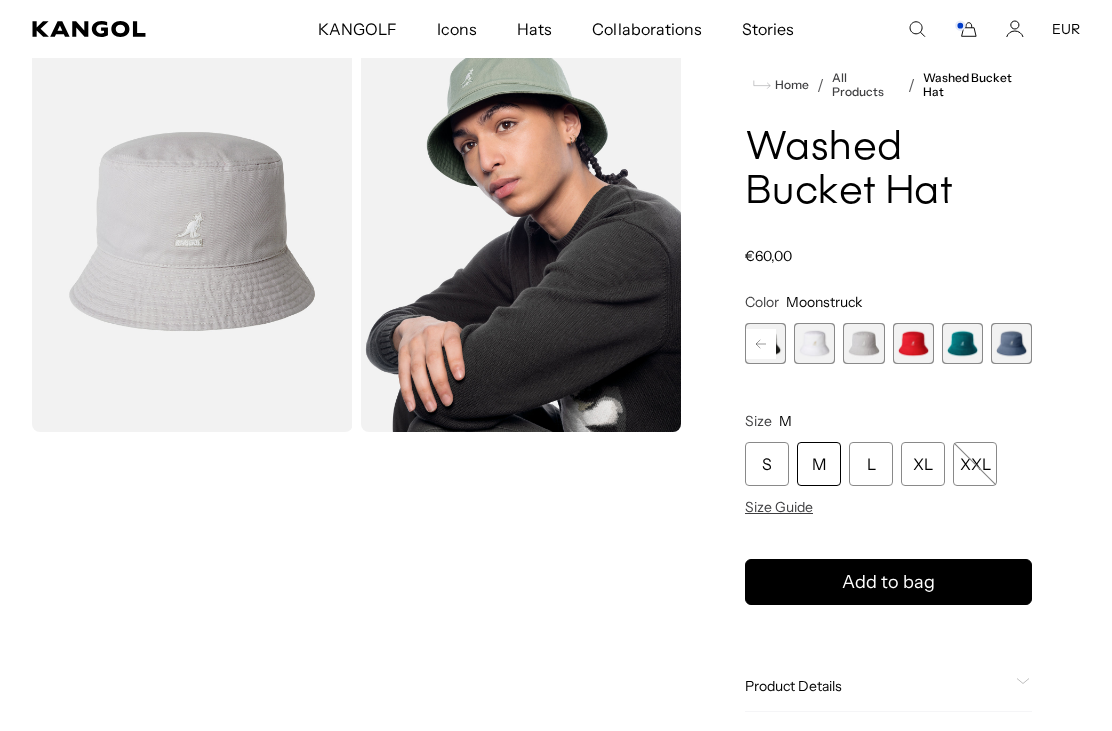 click on "Size Guide" at bounding box center [779, 507] 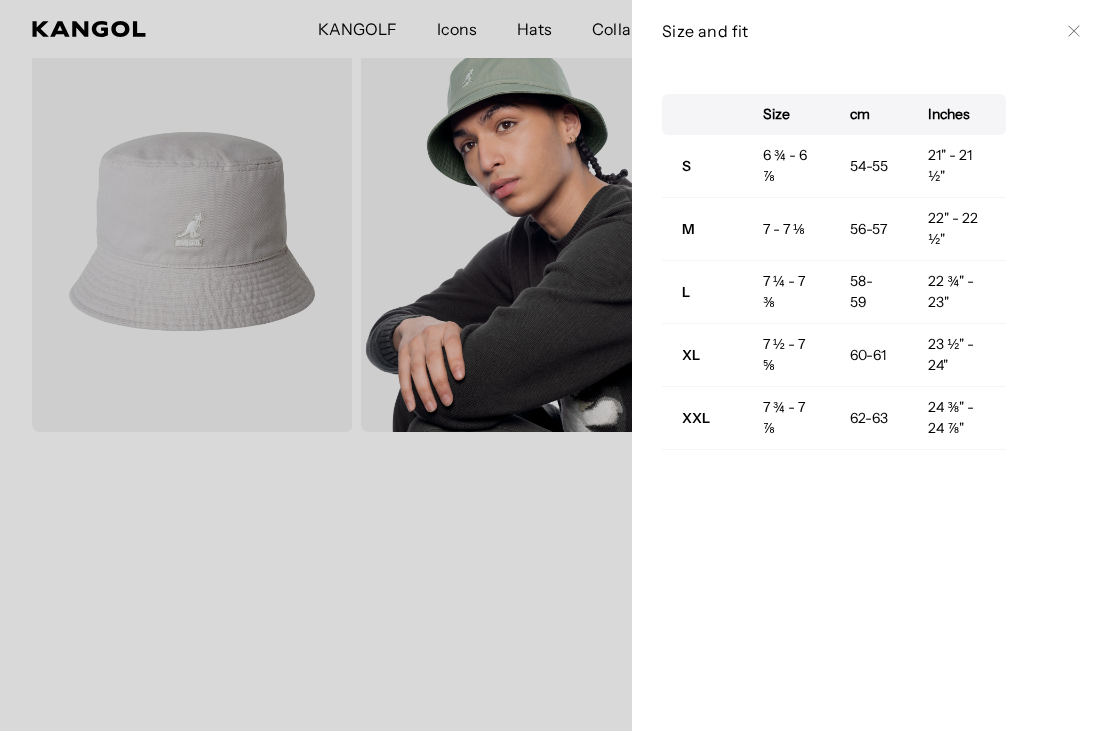 scroll, scrollTop: 0, scrollLeft: 0, axis: both 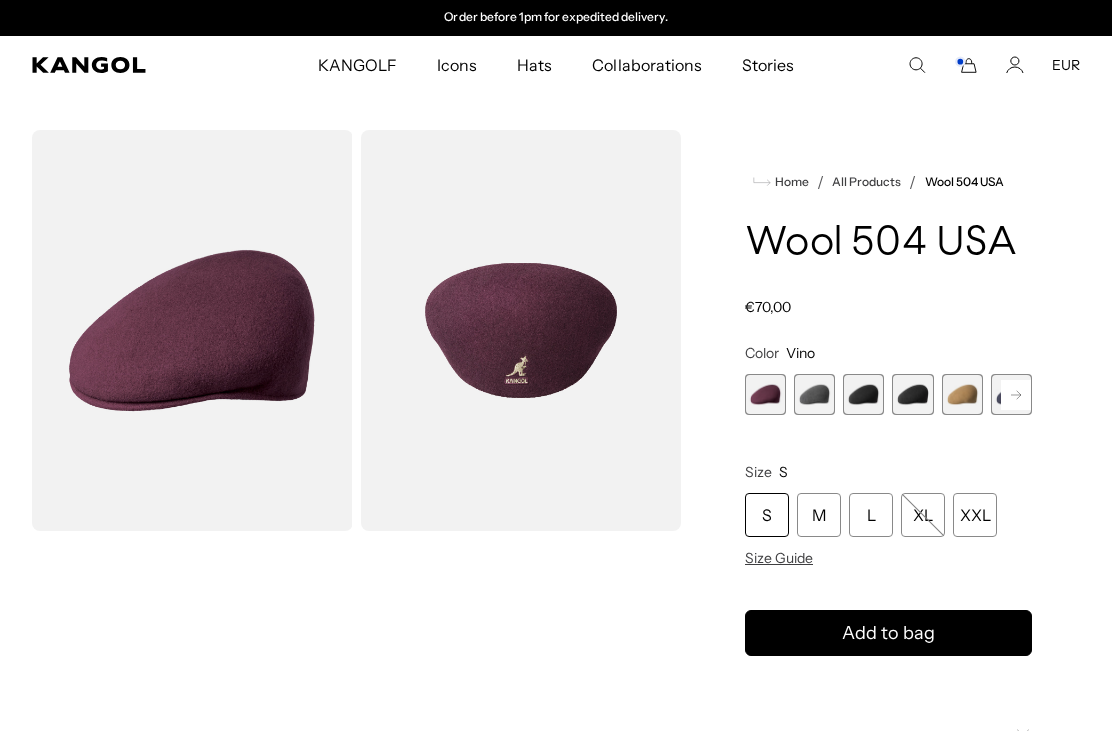 click at bounding box center [814, 394] 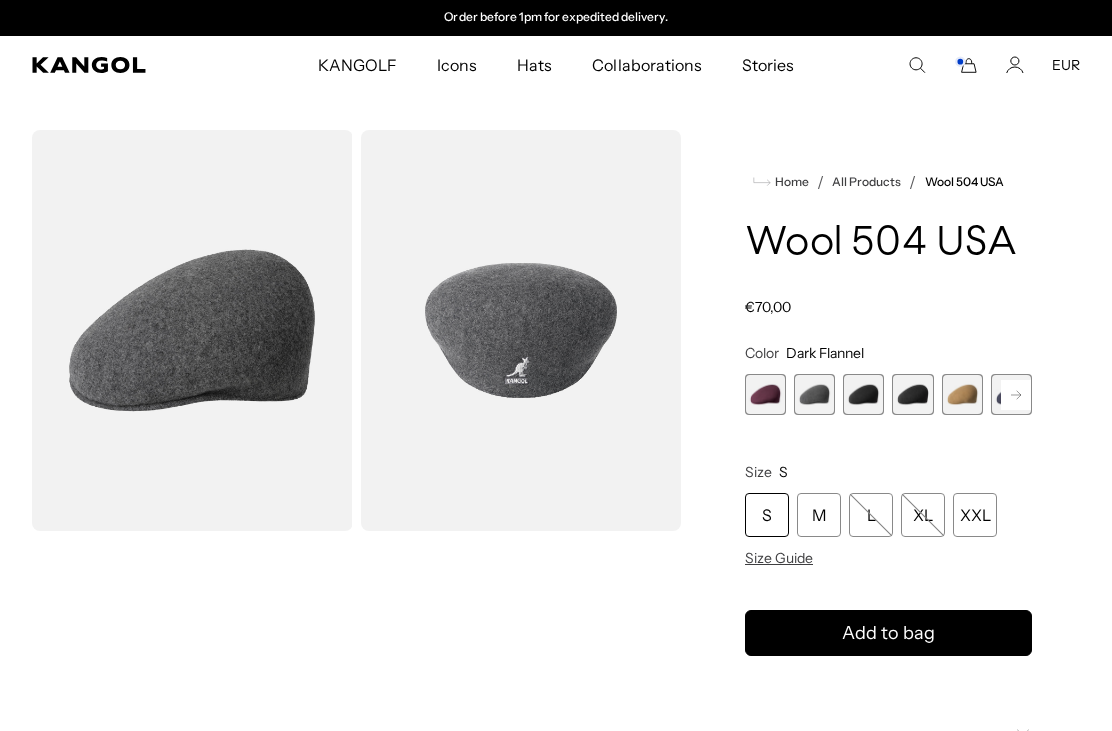 click at bounding box center [863, 394] 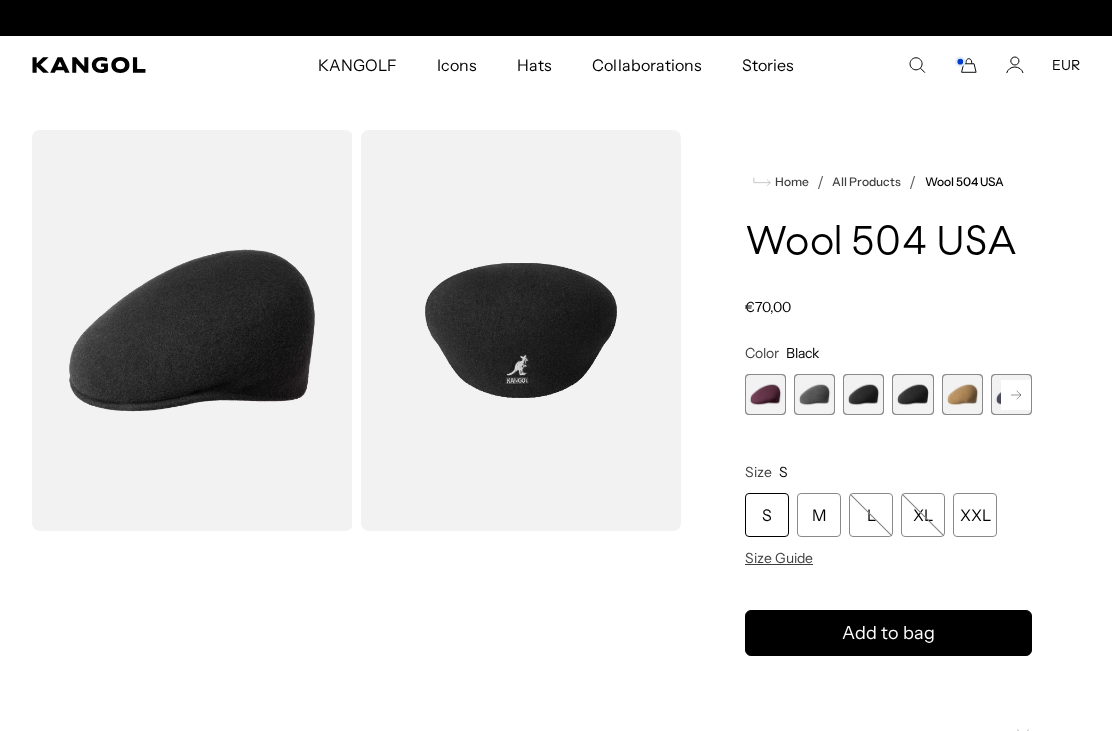 scroll, scrollTop: 0, scrollLeft: 0, axis: both 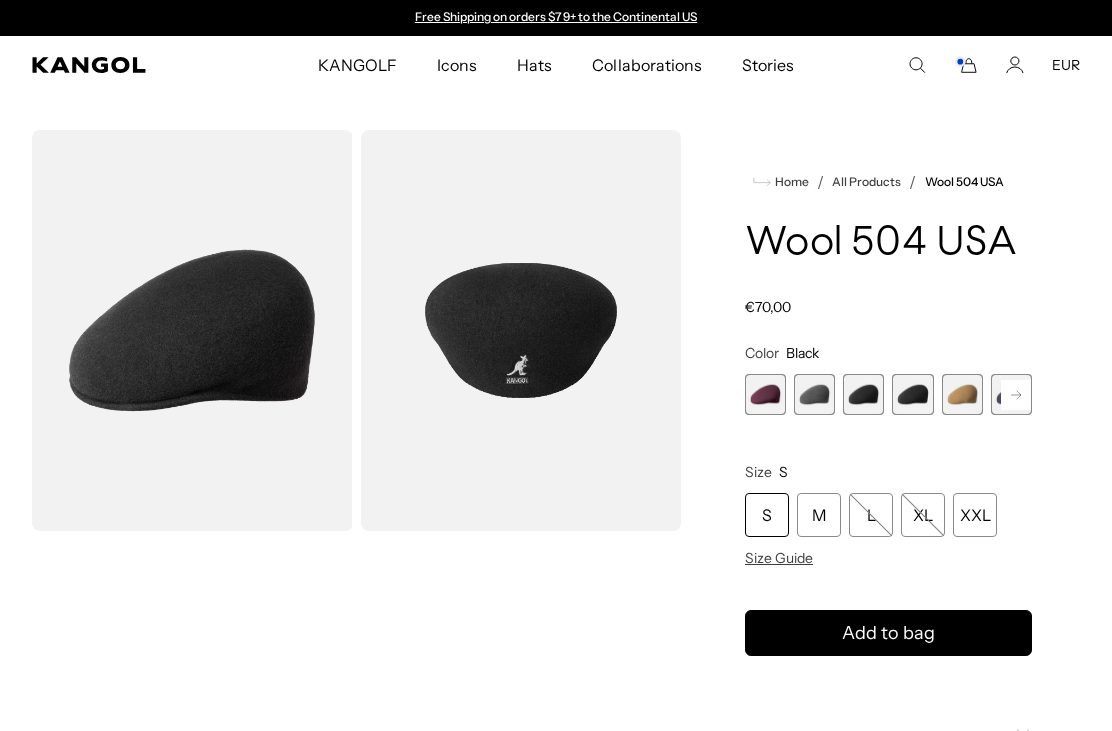 click at bounding box center [912, 394] 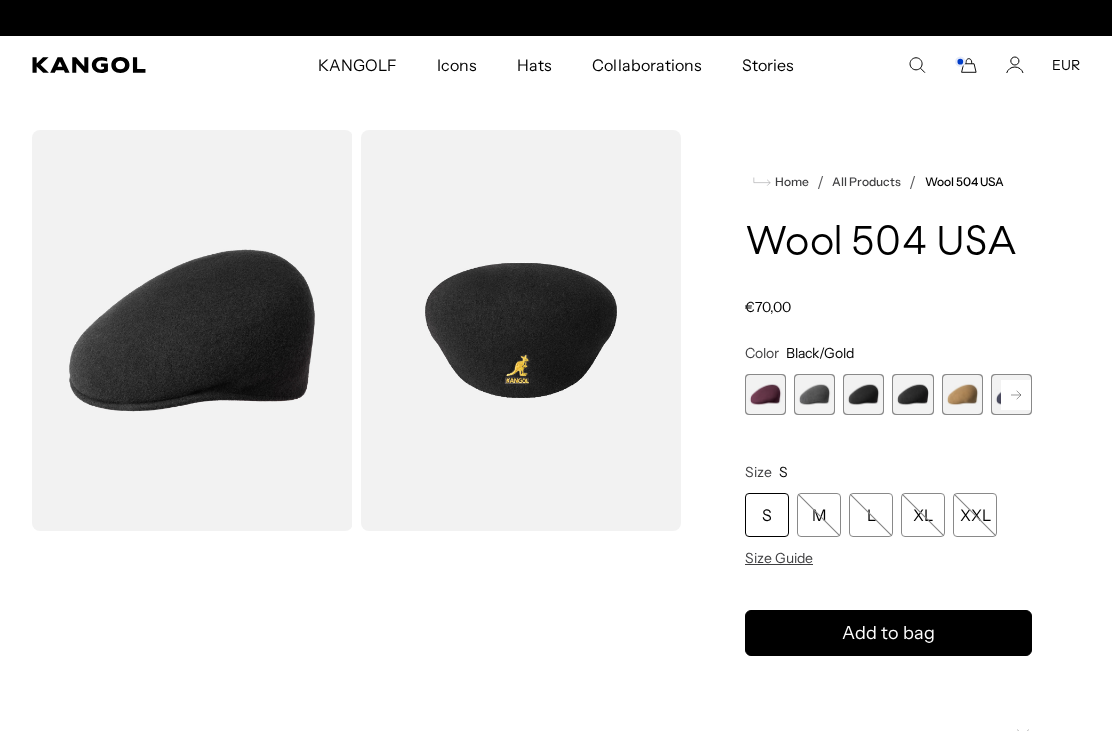 scroll, scrollTop: 0, scrollLeft: 412, axis: horizontal 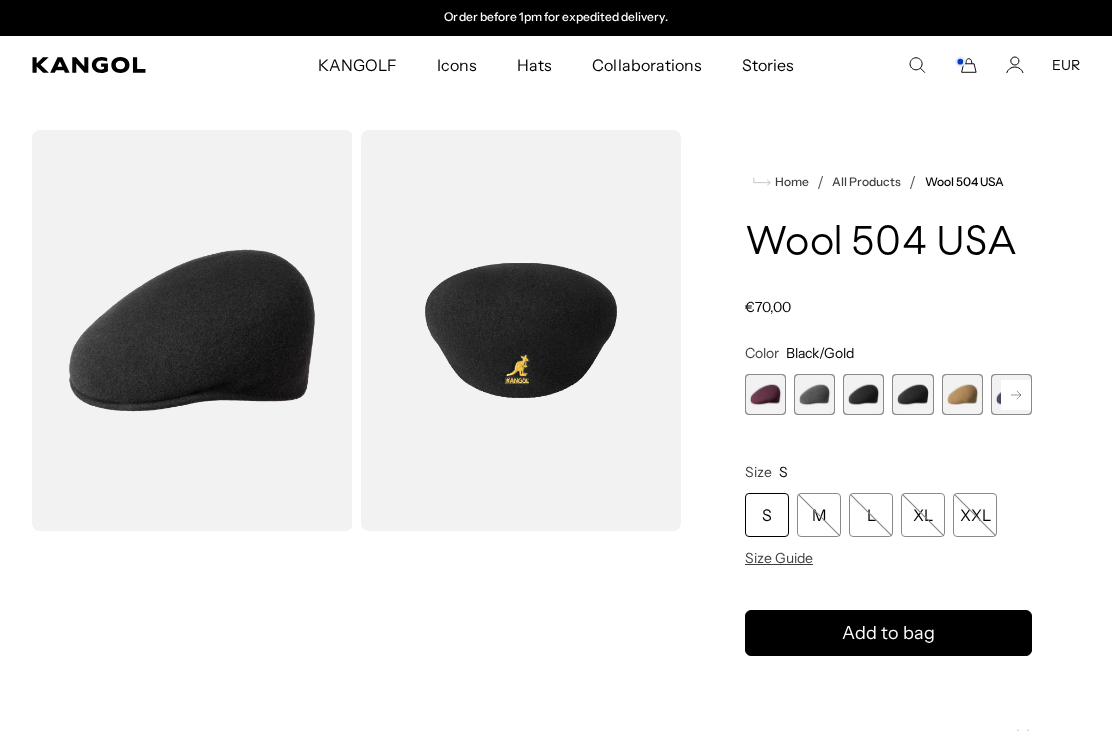 click at bounding box center (962, 394) 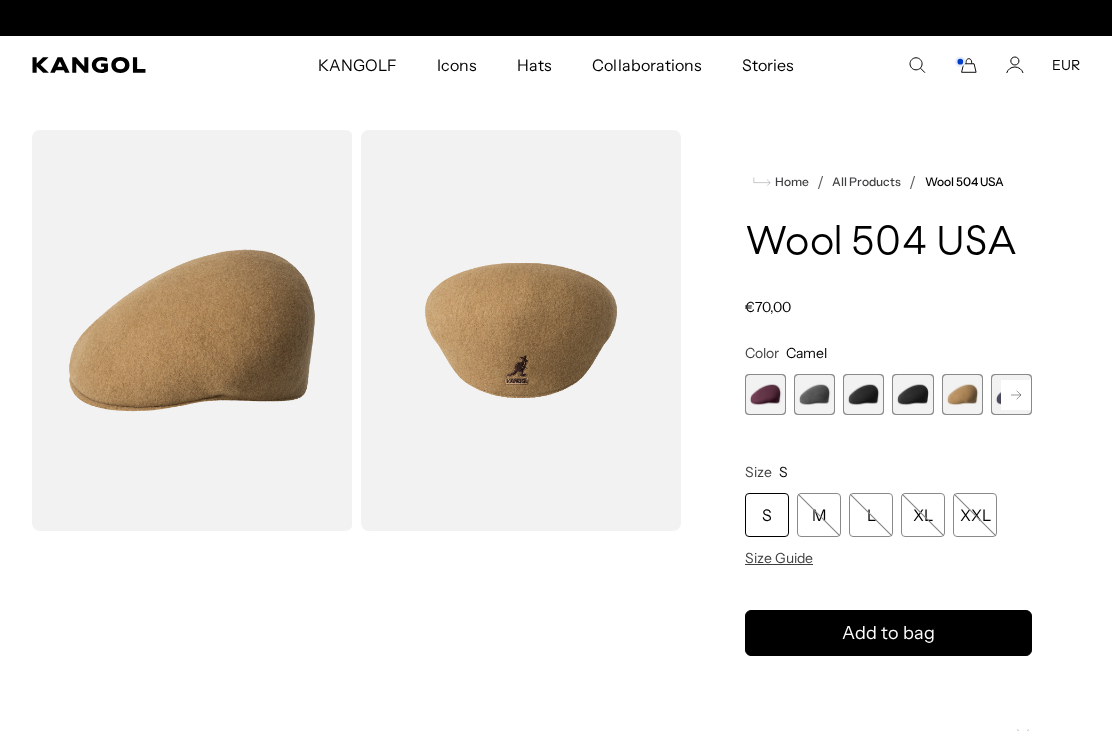 scroll, scrollTop: 0, scrollLeft: 0, axis: both 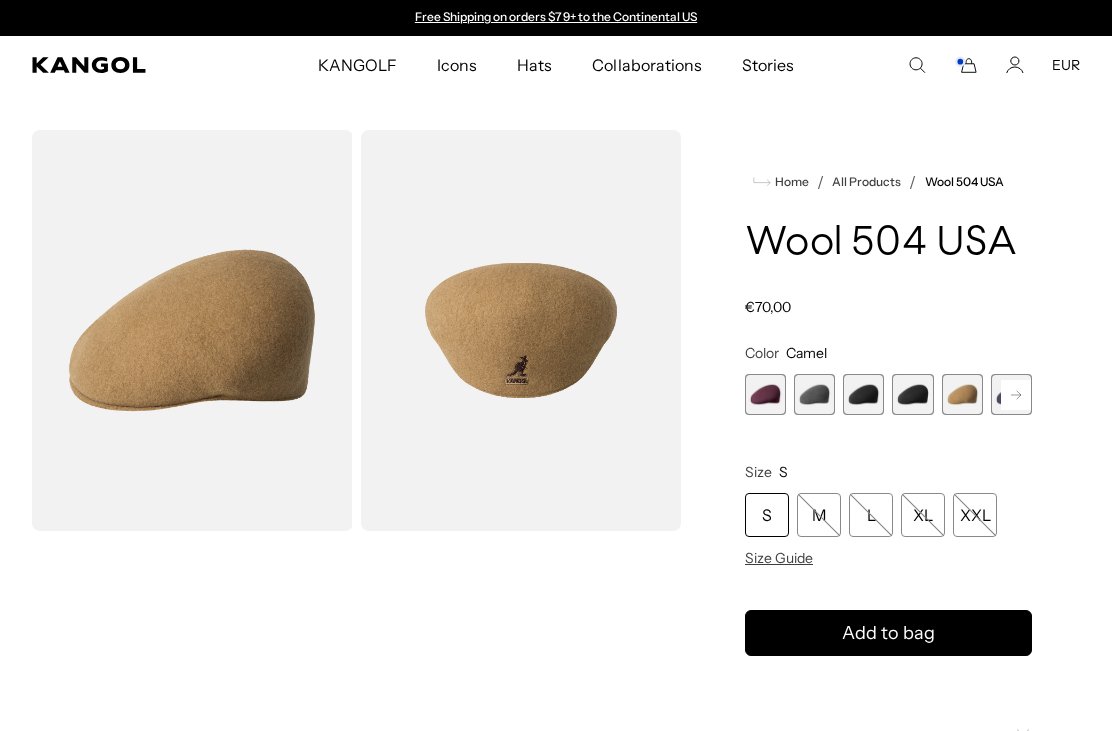 click 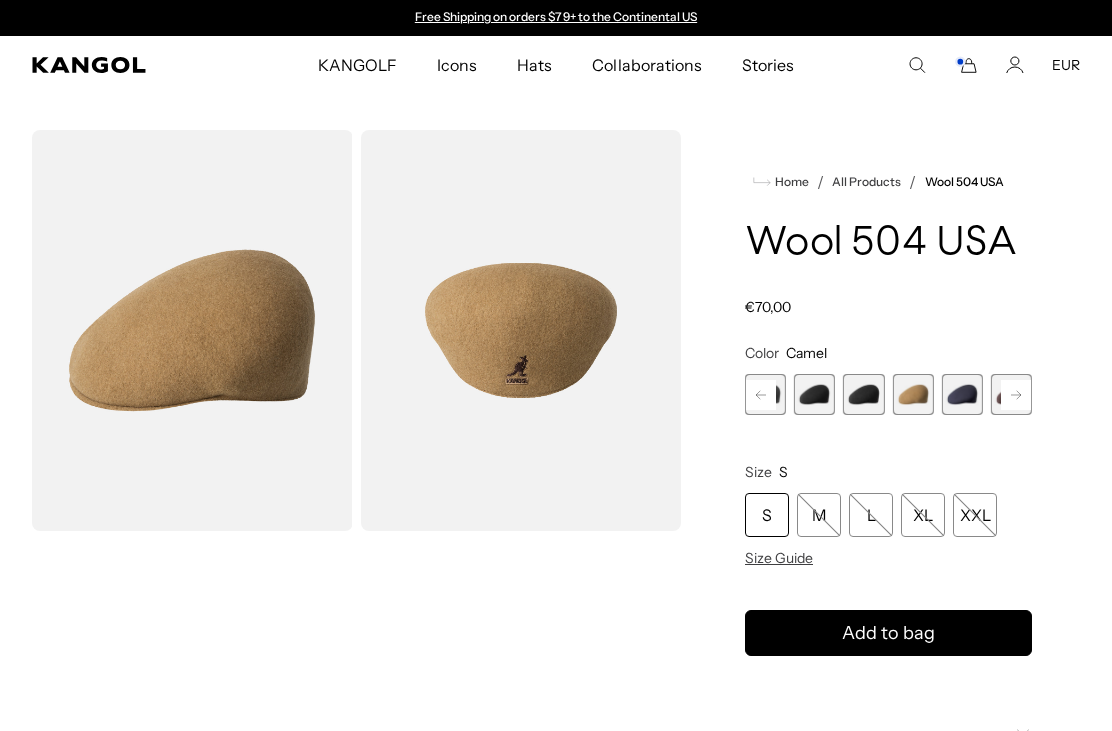 click at bounding box center (962, 394) 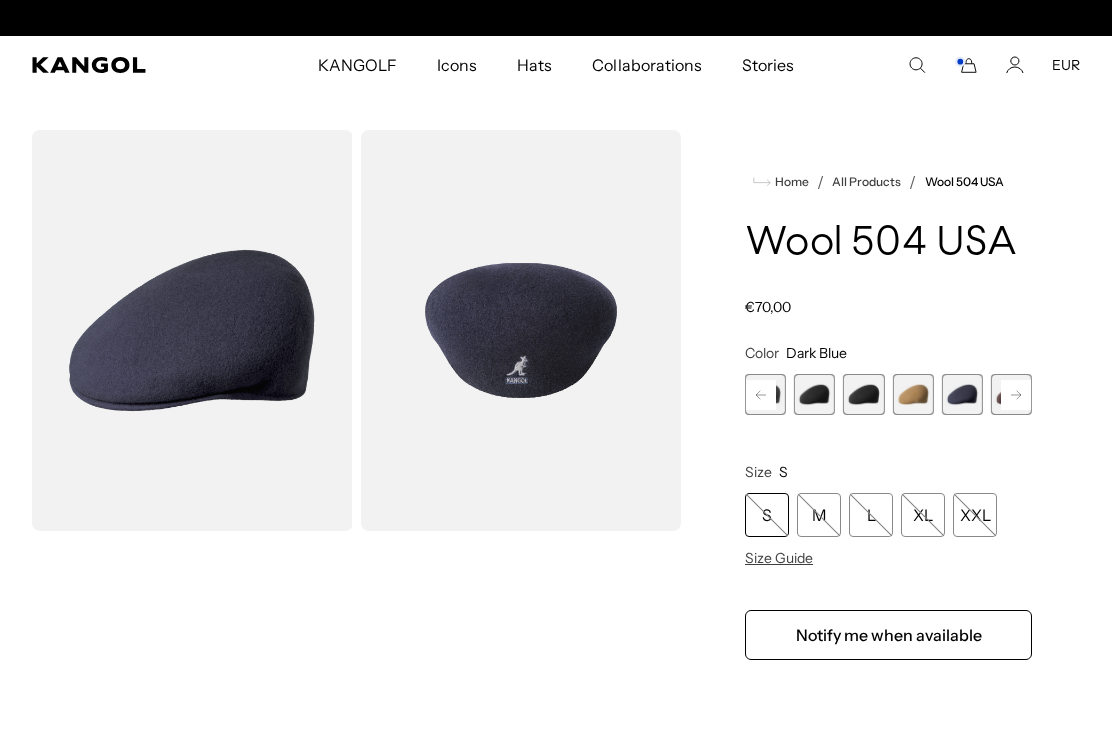 scroll, scrollTop: 0, scrollLeft: 412, axis: horizontal 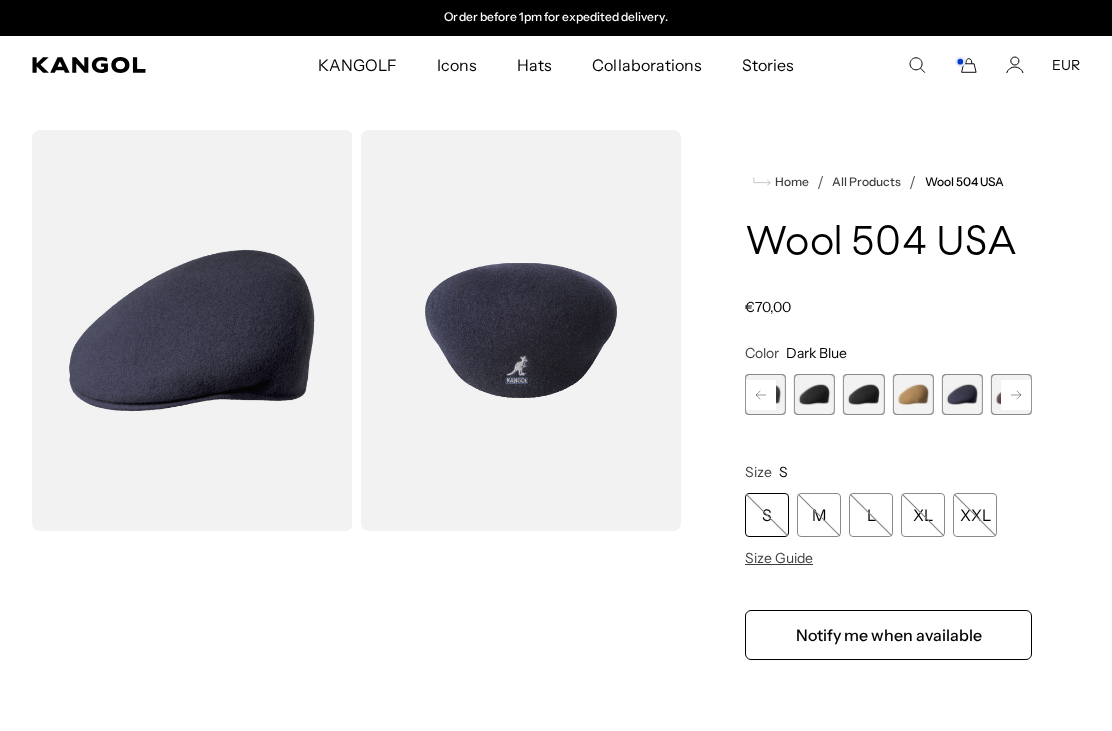 click 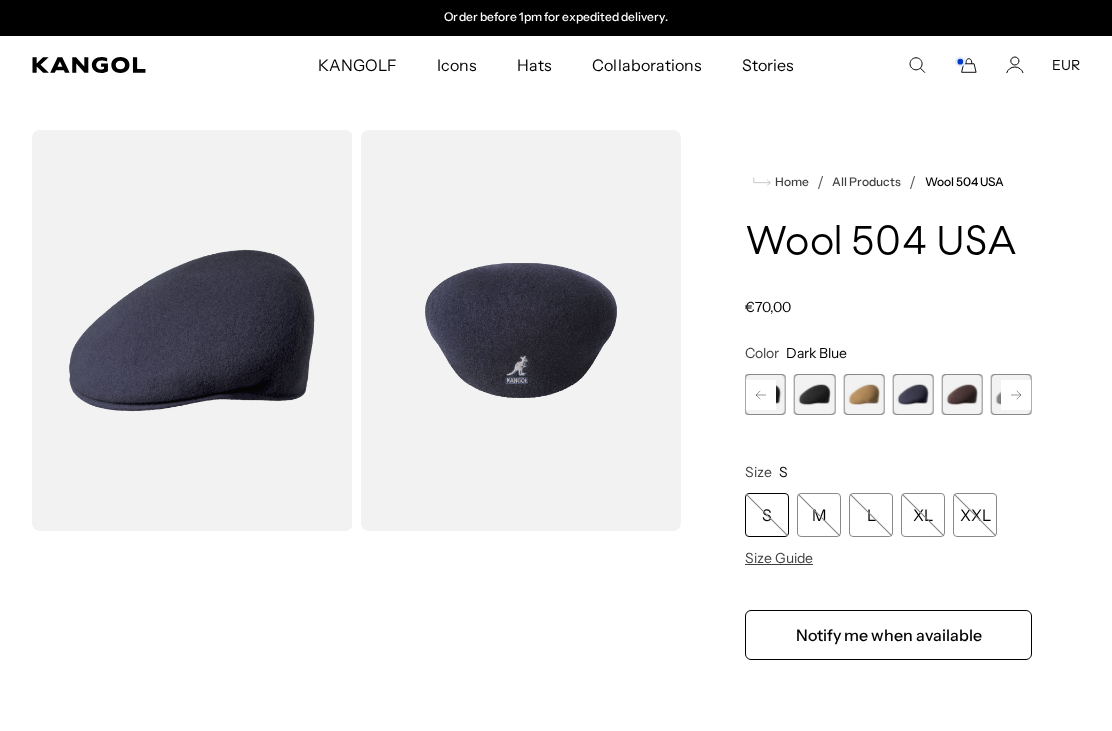 click at bounding box center (962, 394) 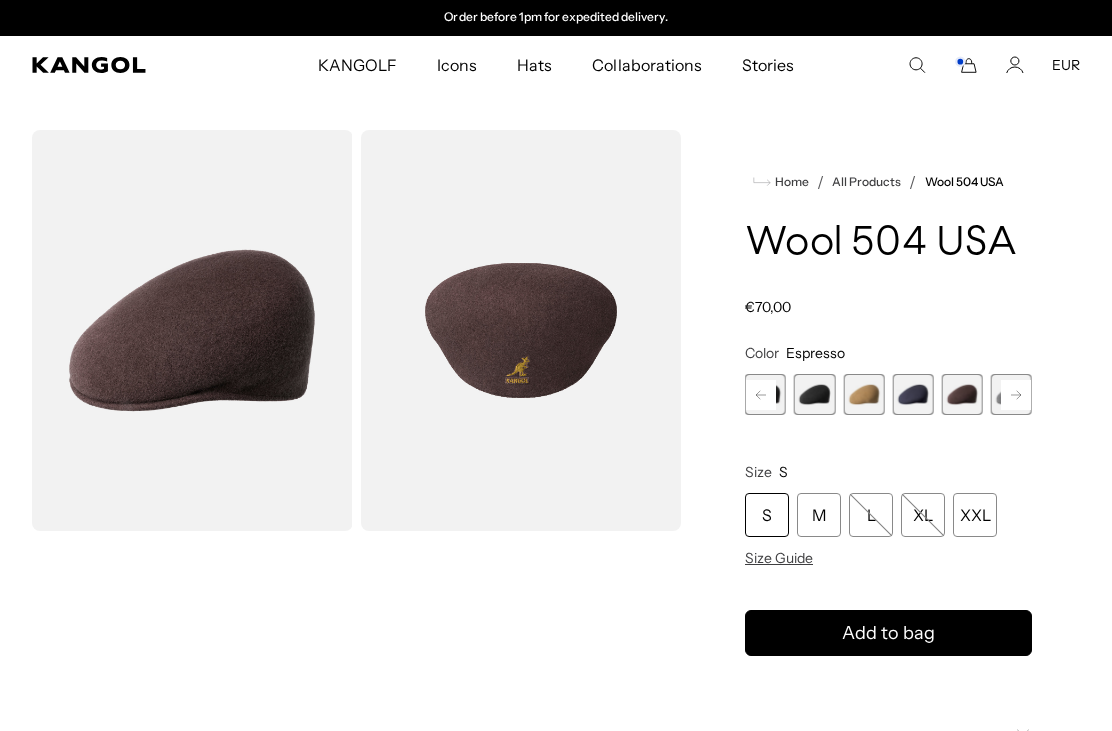 click at bounding box center [1011, 394] 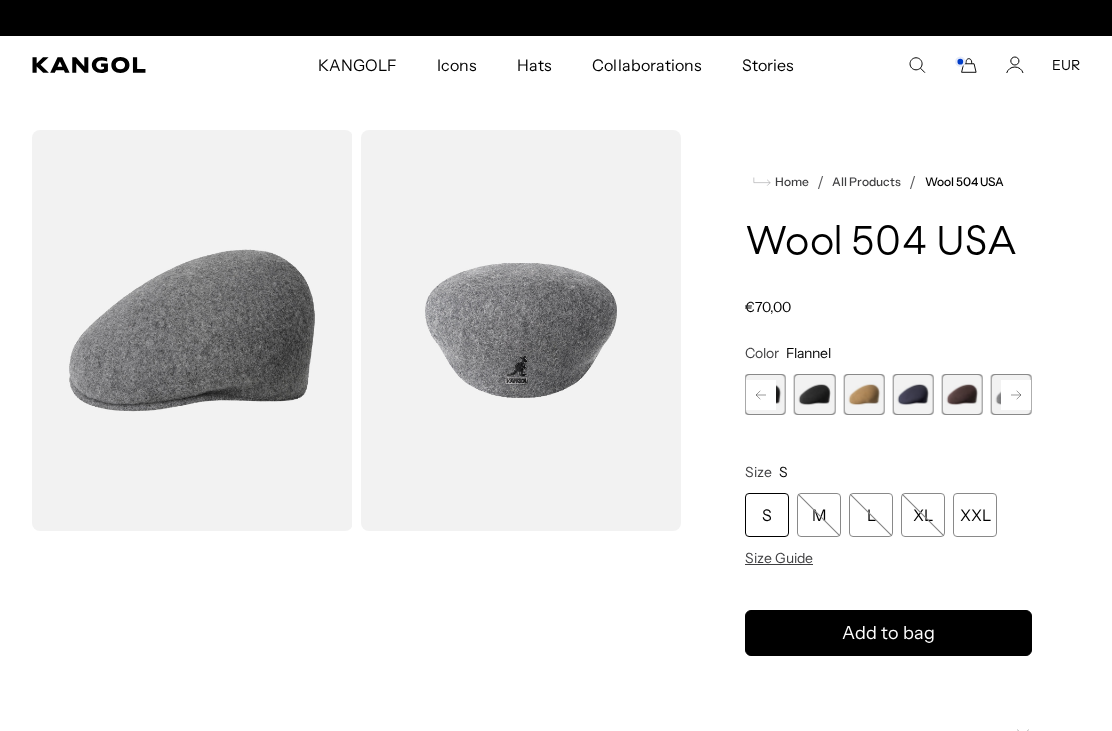 scroll, scrollTop: 0, scrollLeft: 0, axis: both 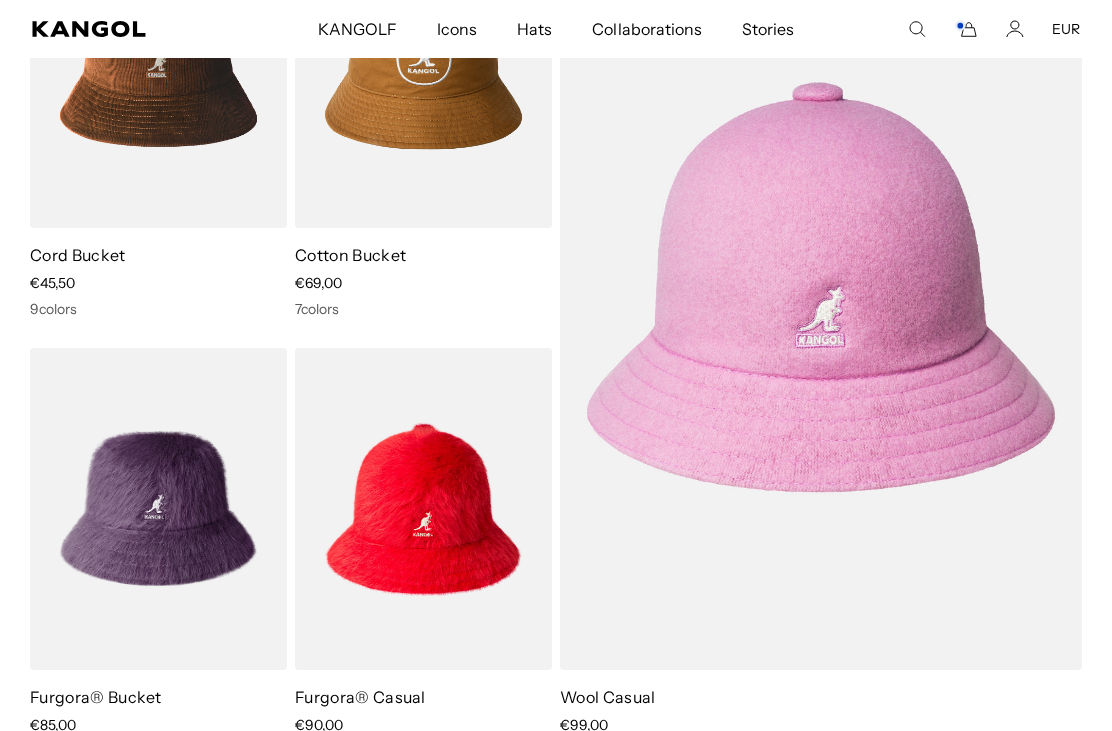 click at bounding box center (0, 0) 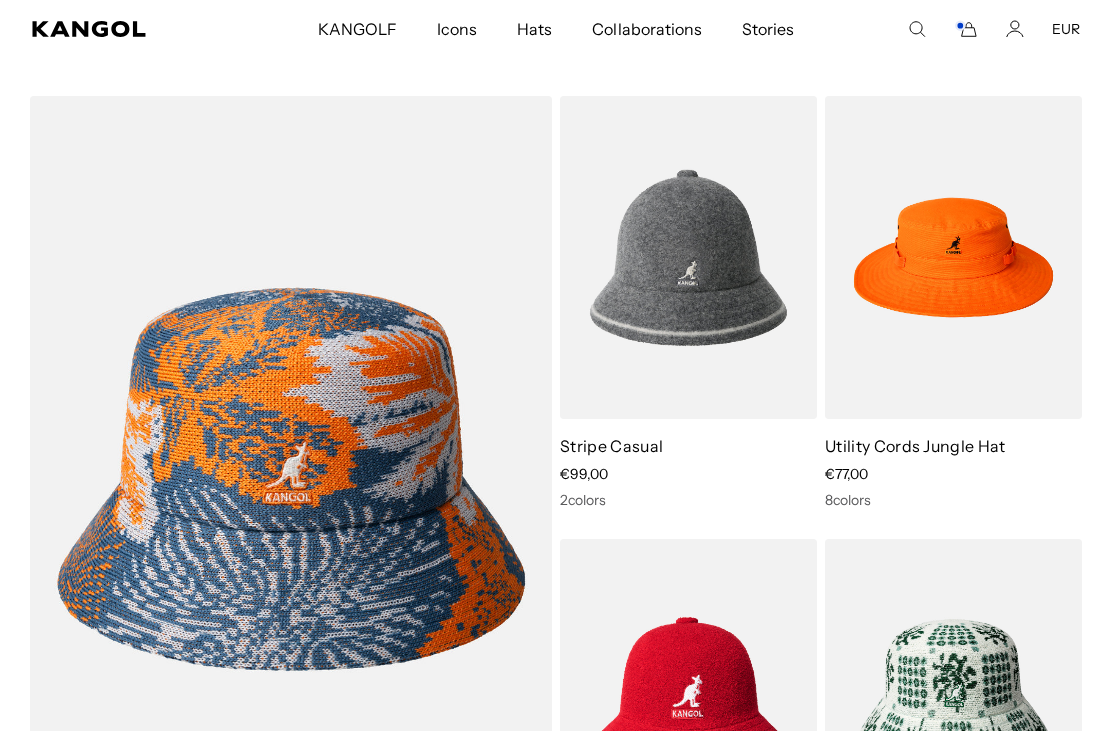 scroll, scrollTop: 4702, scrollLeft: 0, axis: vertical 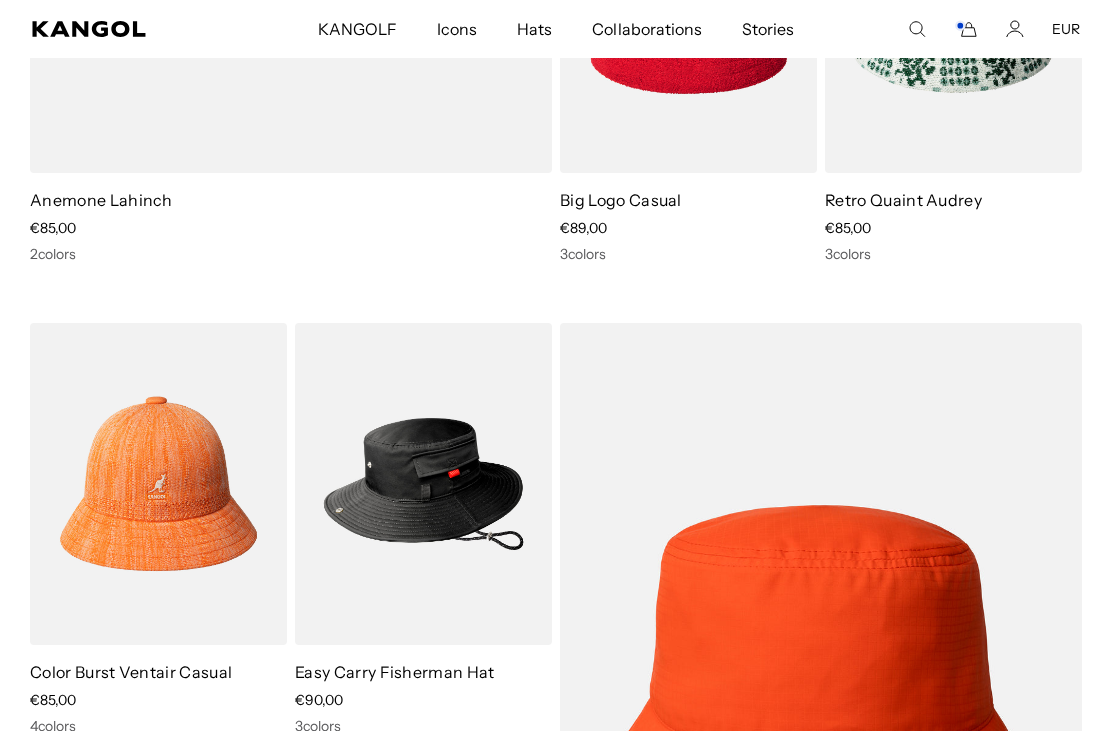 click at bounding box center (0, 0) 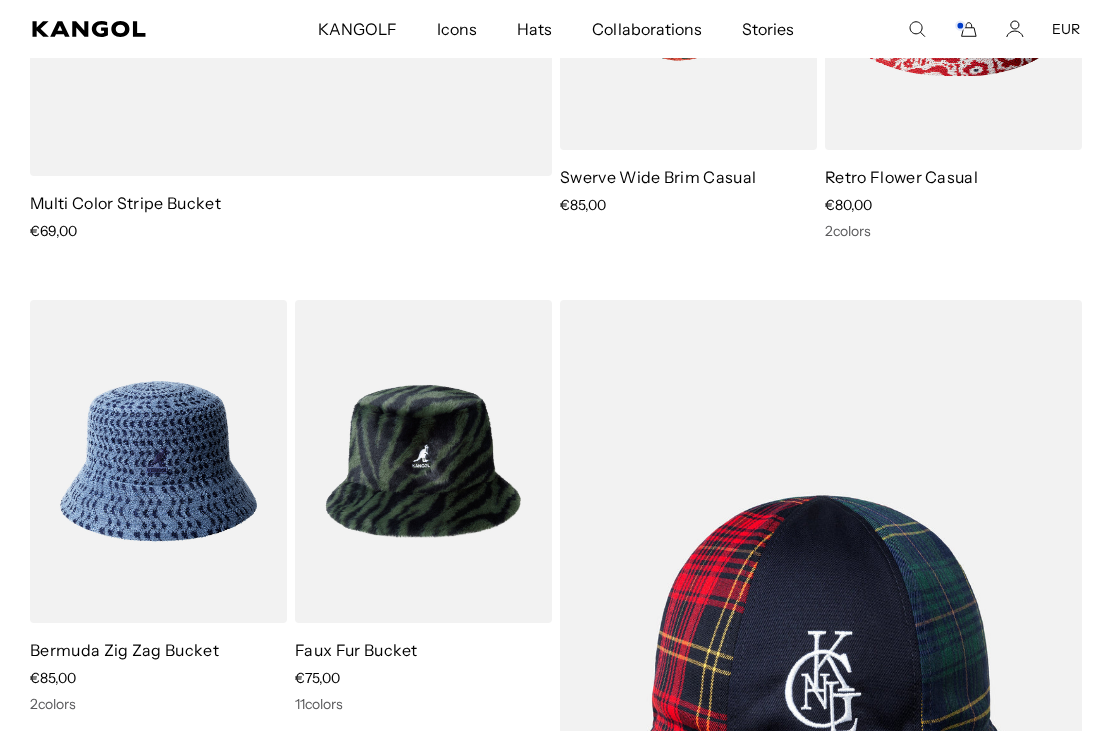 scroll, scrollTop: 7243, scrollLeft: 0, axis: vertical 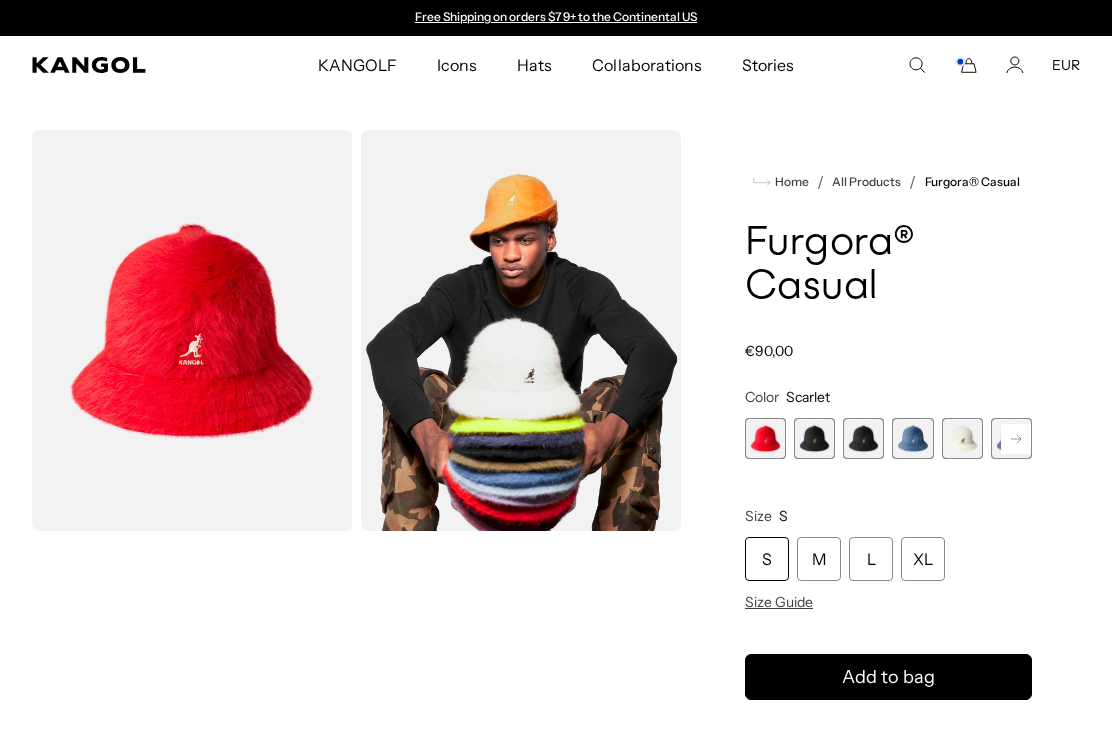 click at bounding box center (521, 330) 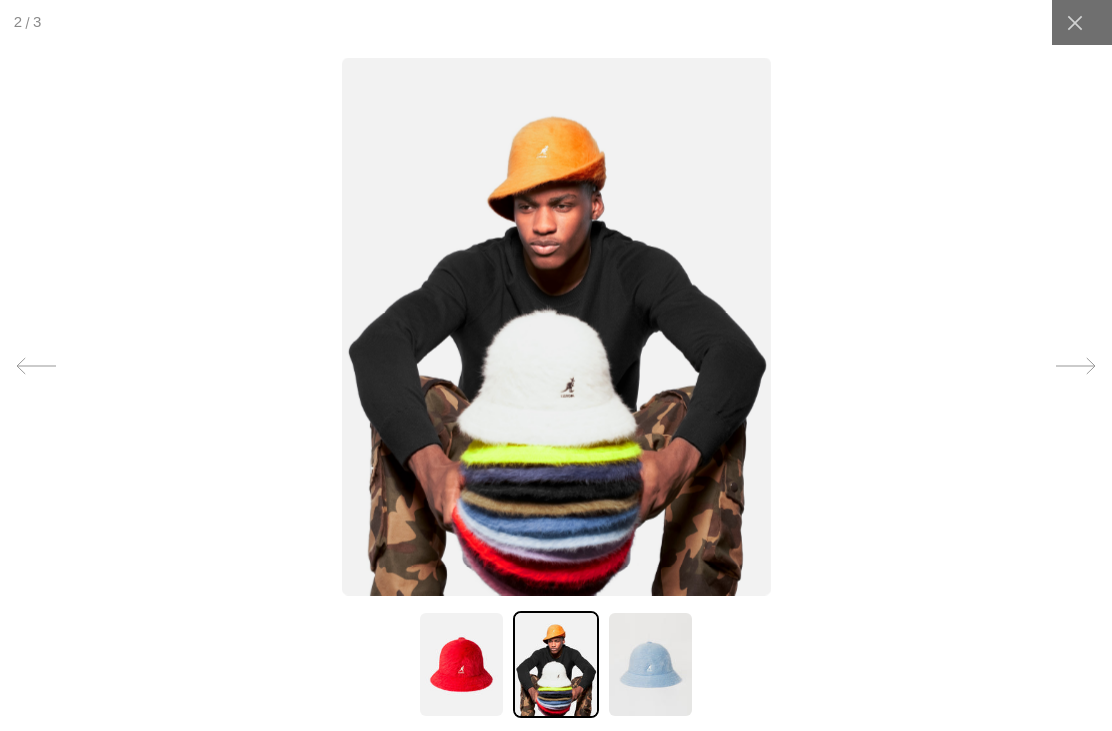 scroll, scrollTop: 0, scrollLeft: 412, axis: horizontal 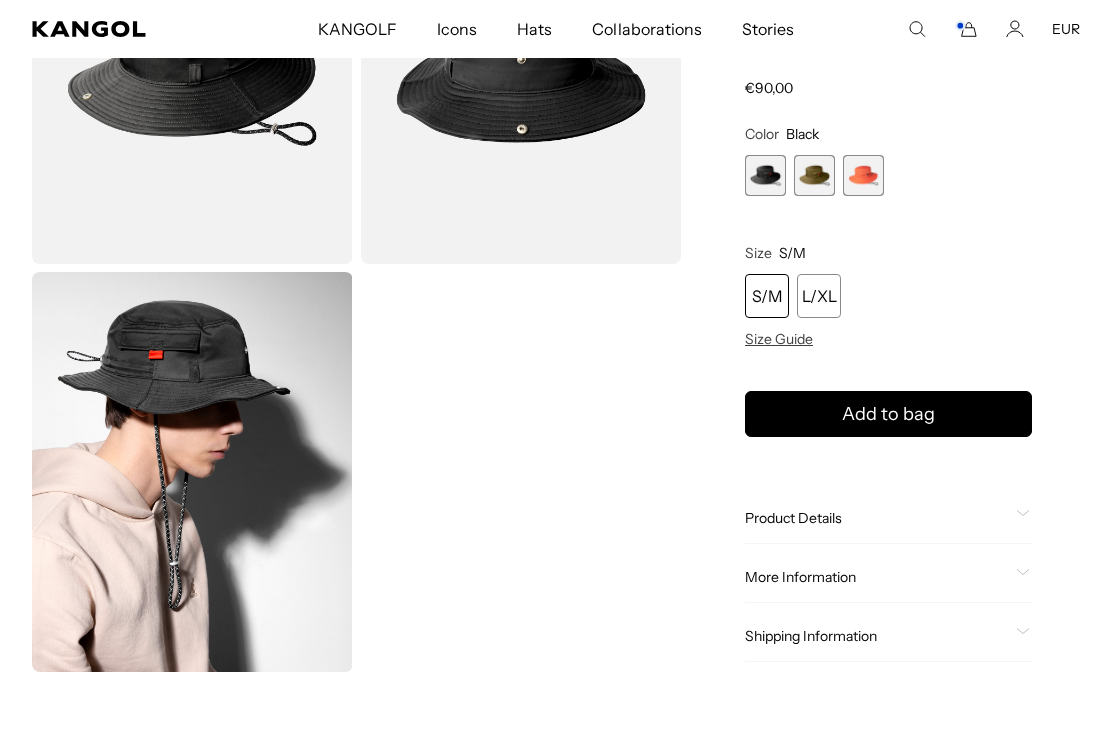 click at bounding box center (814, 175) 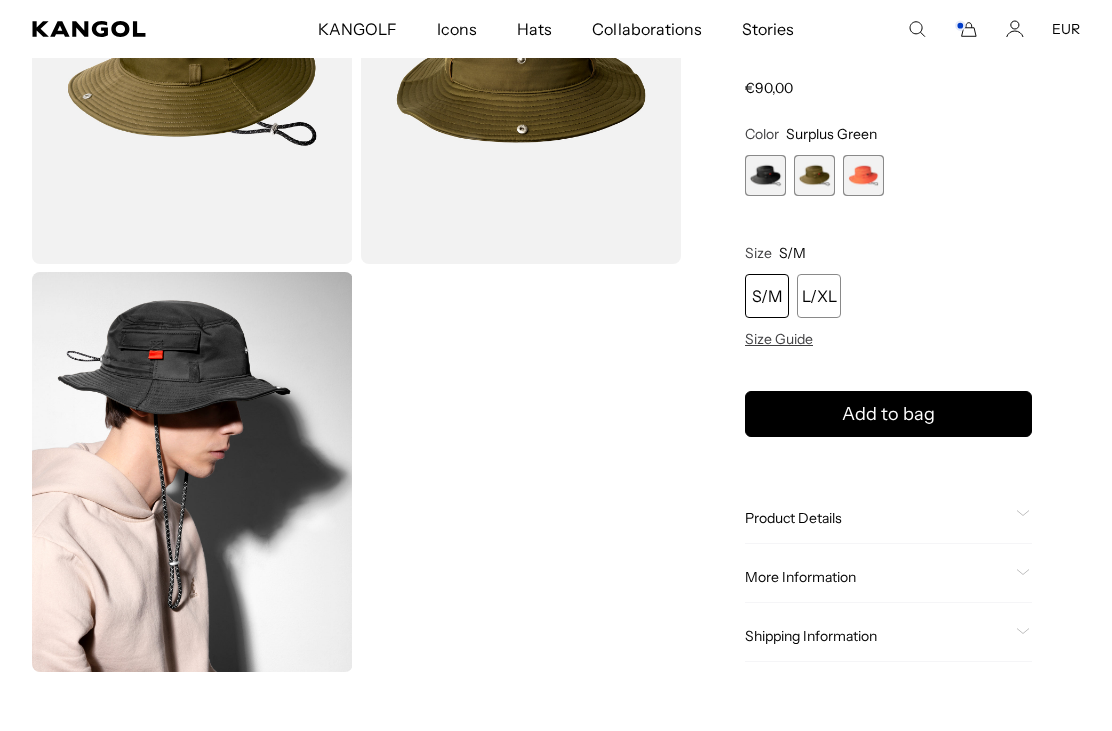 scroll, scrollTop: 0, scrollLeft: 412, axis: horizontal 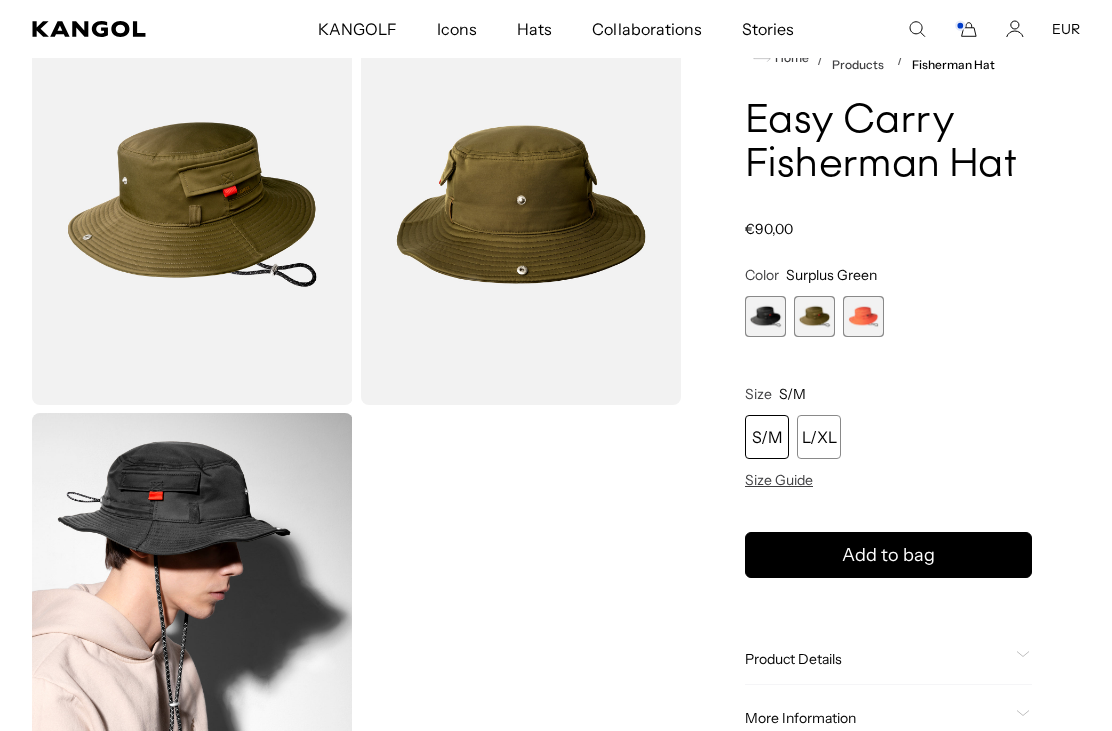 click at bounding box center (863, 316) 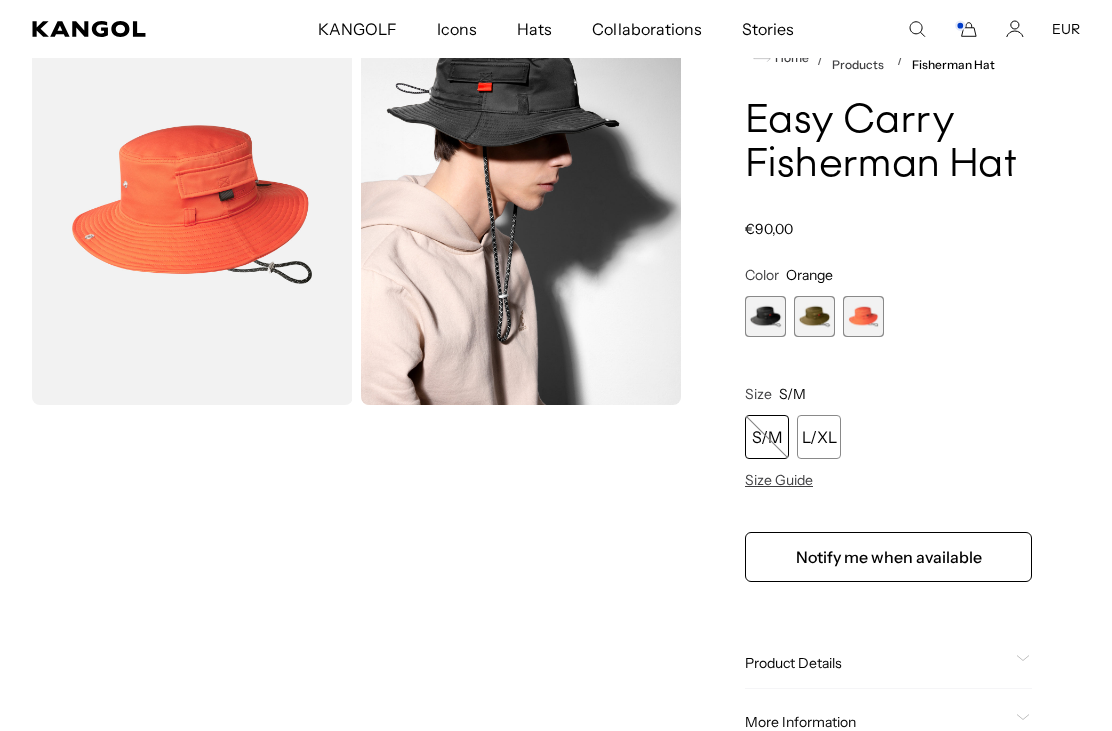 scroll, scrollTop: 0, scrollLeft: 0, axis: both 